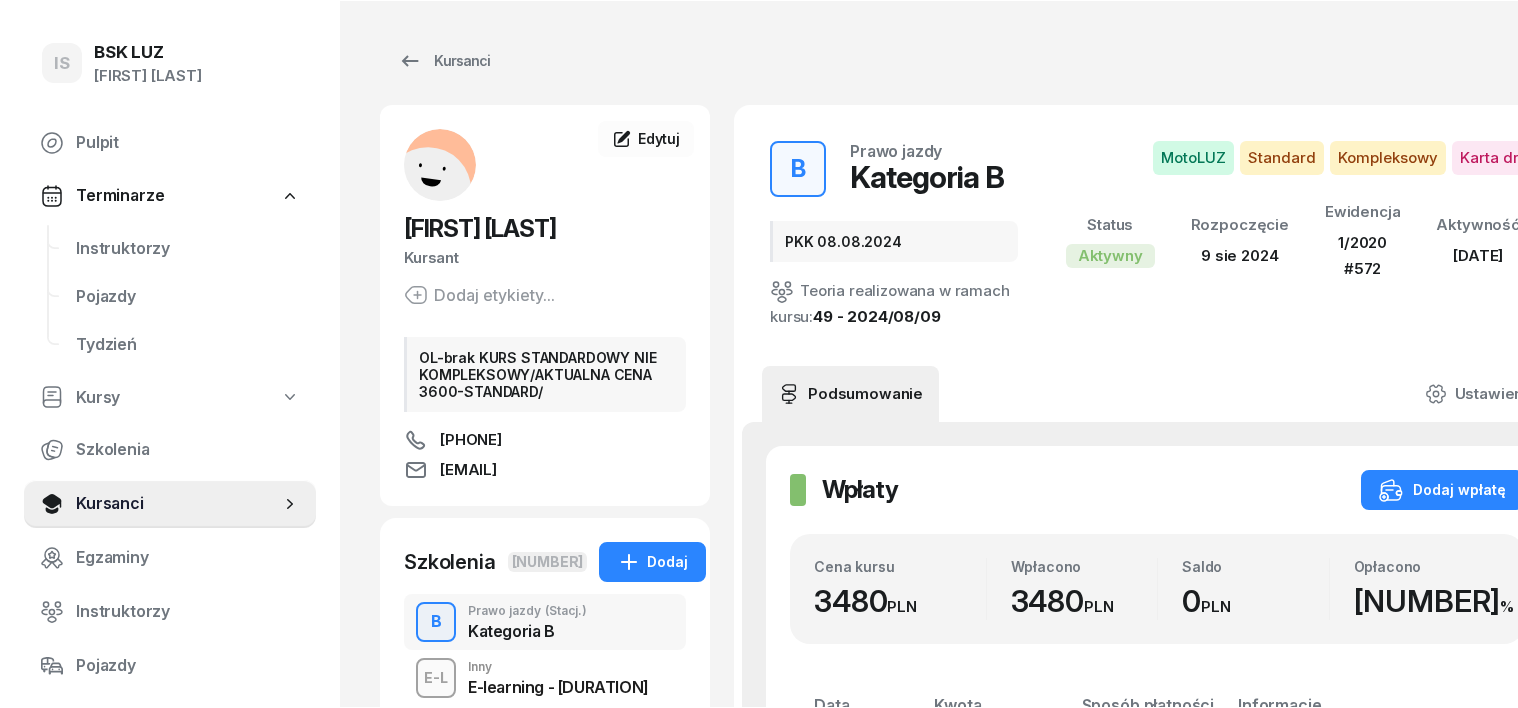 scroll, scrollTop: 0, scrollLeft: 0, axis: both 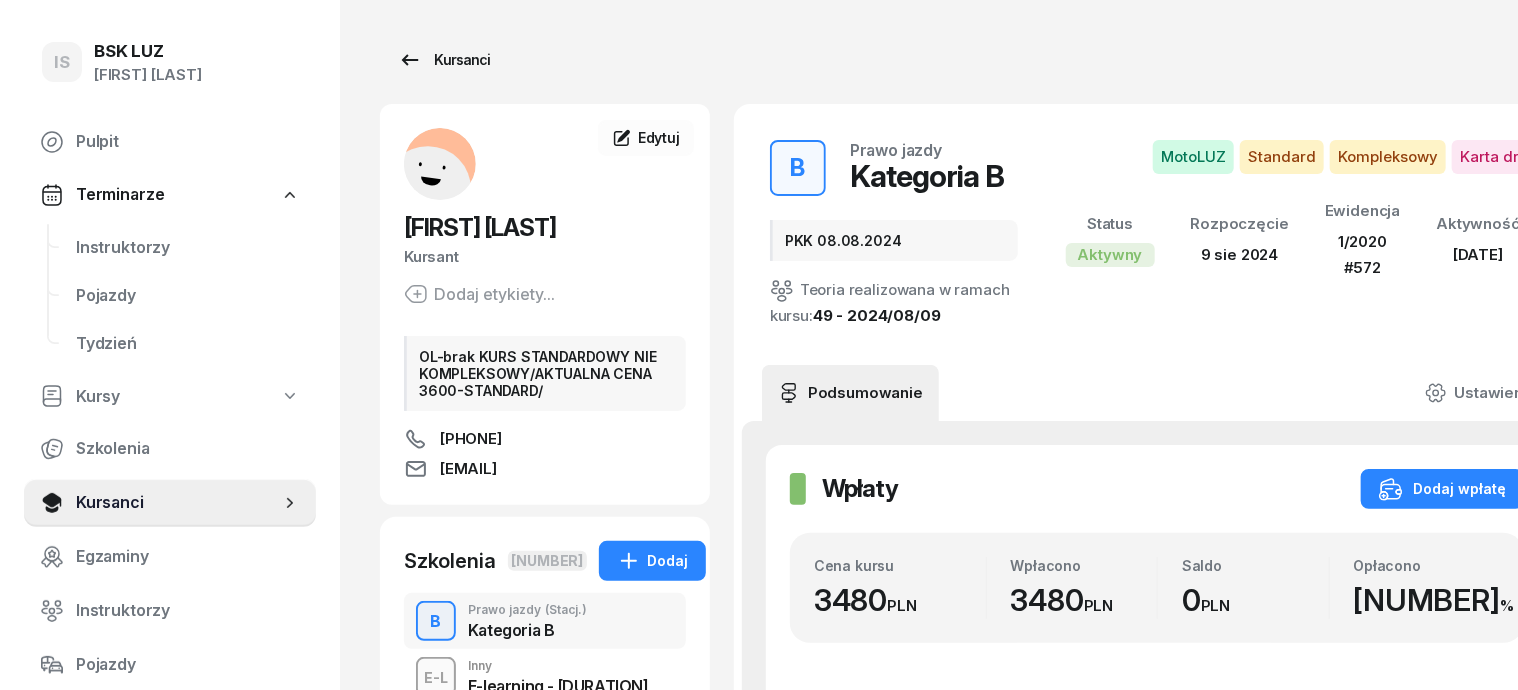 click on "Kursanci" at bounding box center [444, 60] 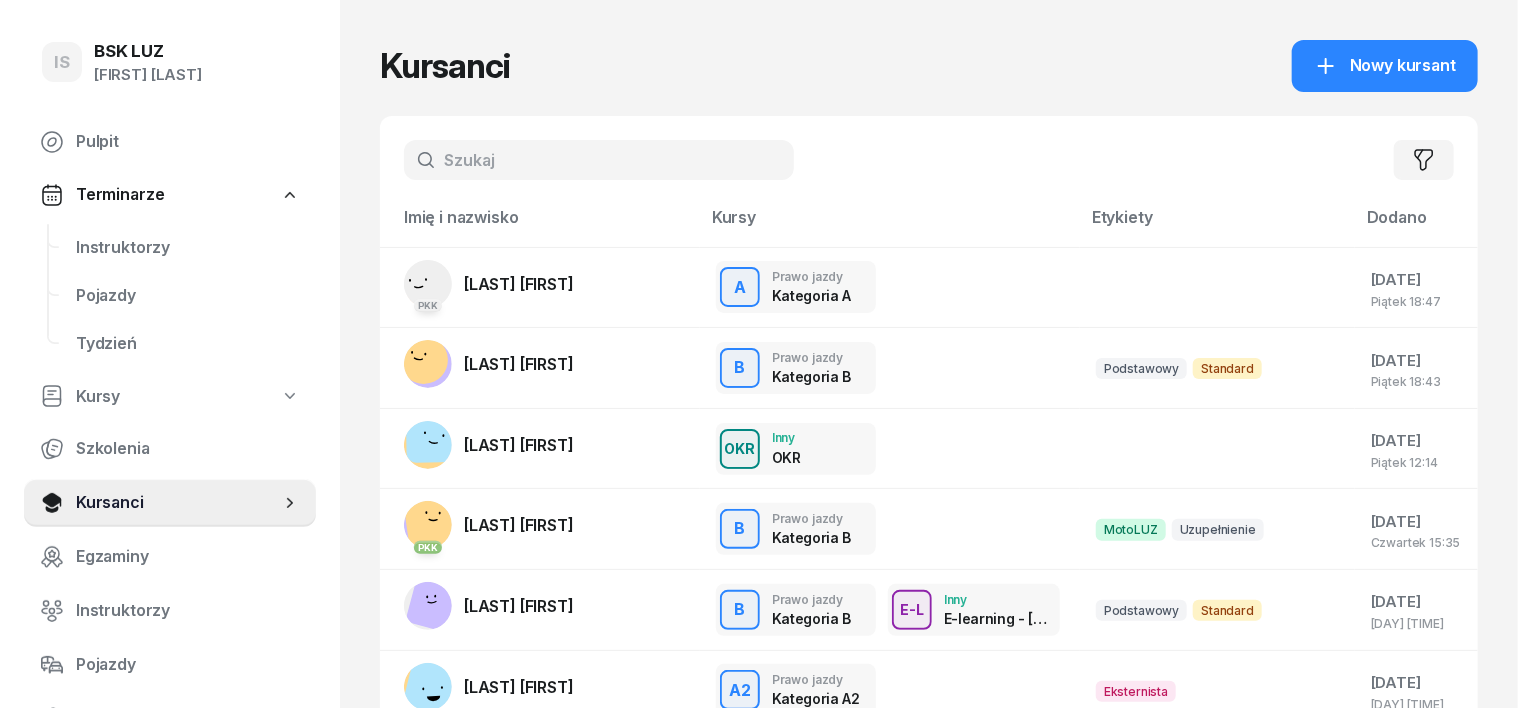 drag, startPoint x: 425, startPoint y: 165, endPoint x: 624, endPoint y: 289, distance: 234.47174 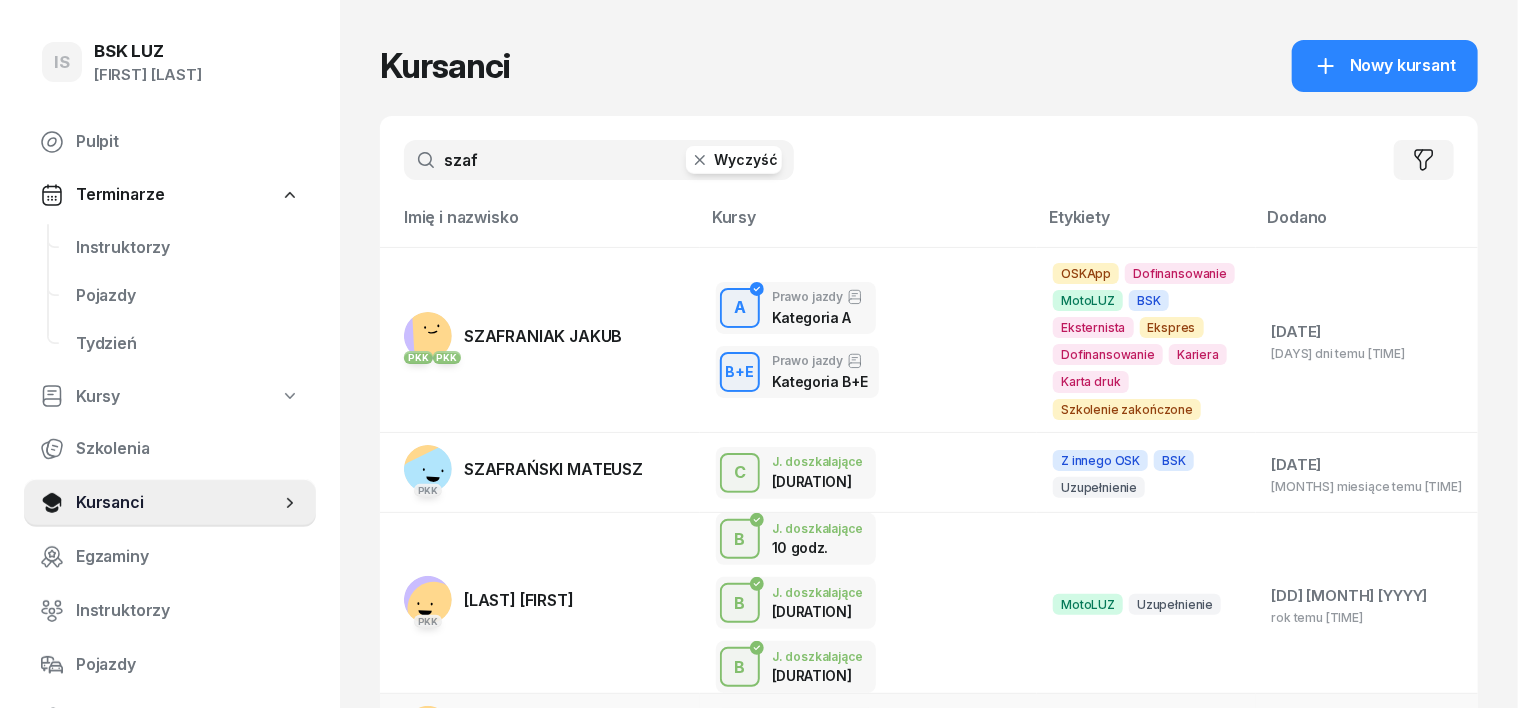 type on "szaf" 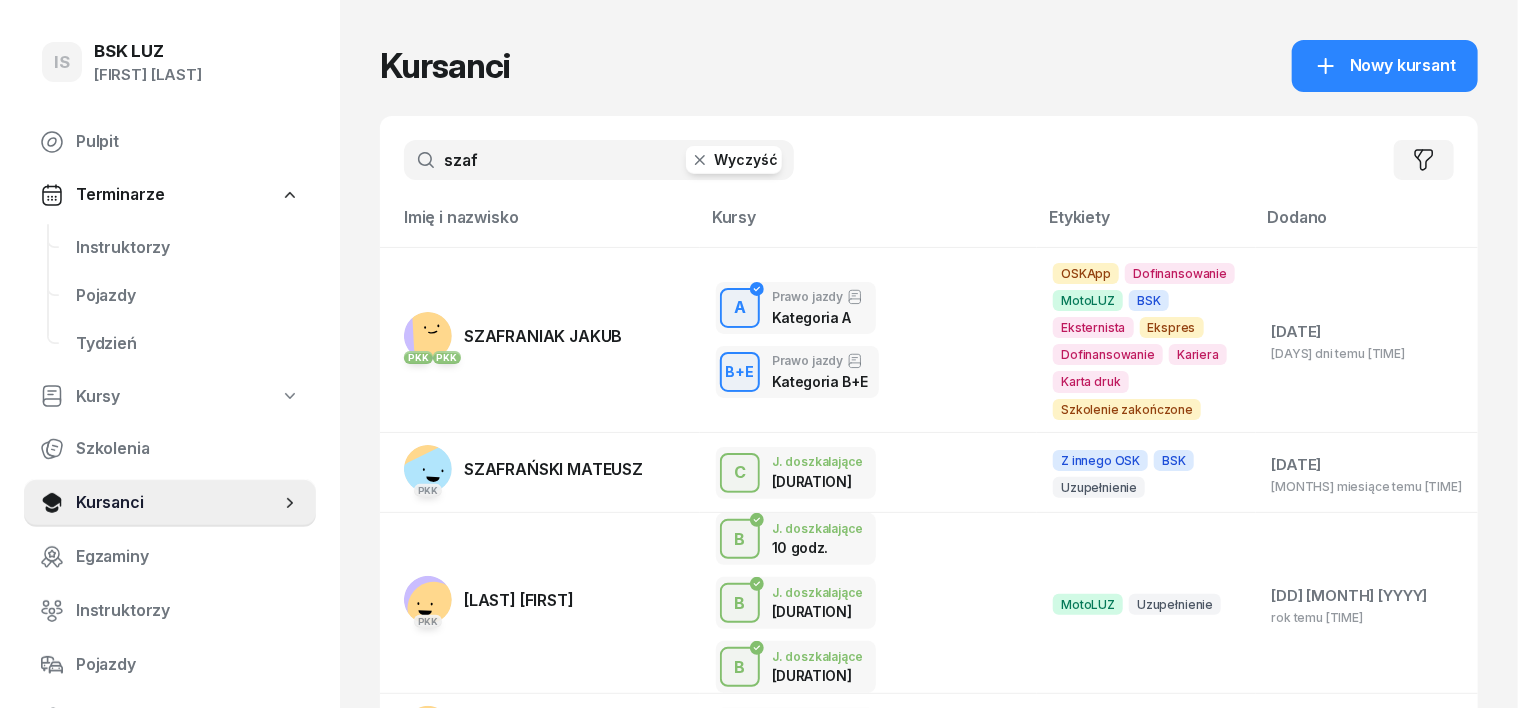 click 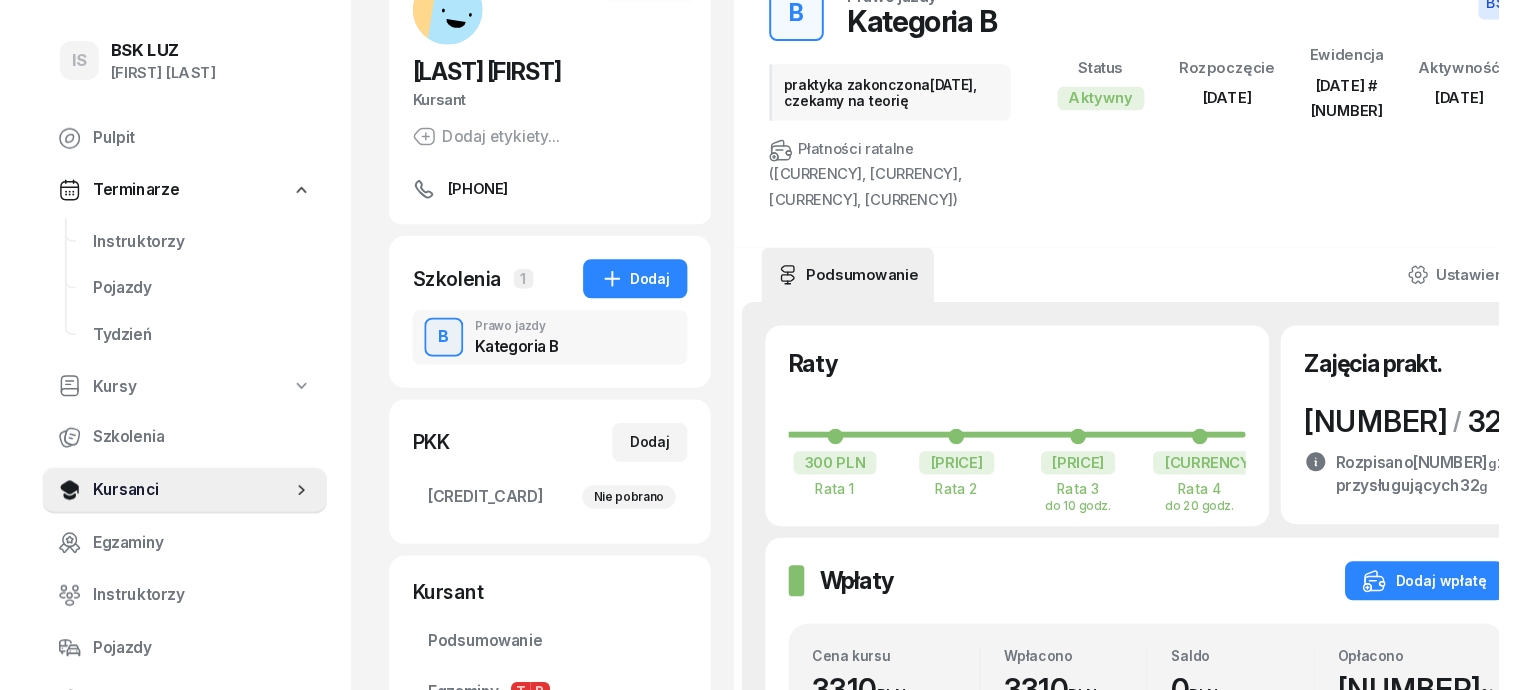 scroll, scrollTop: 0, scrollLeft: 0, axis: both 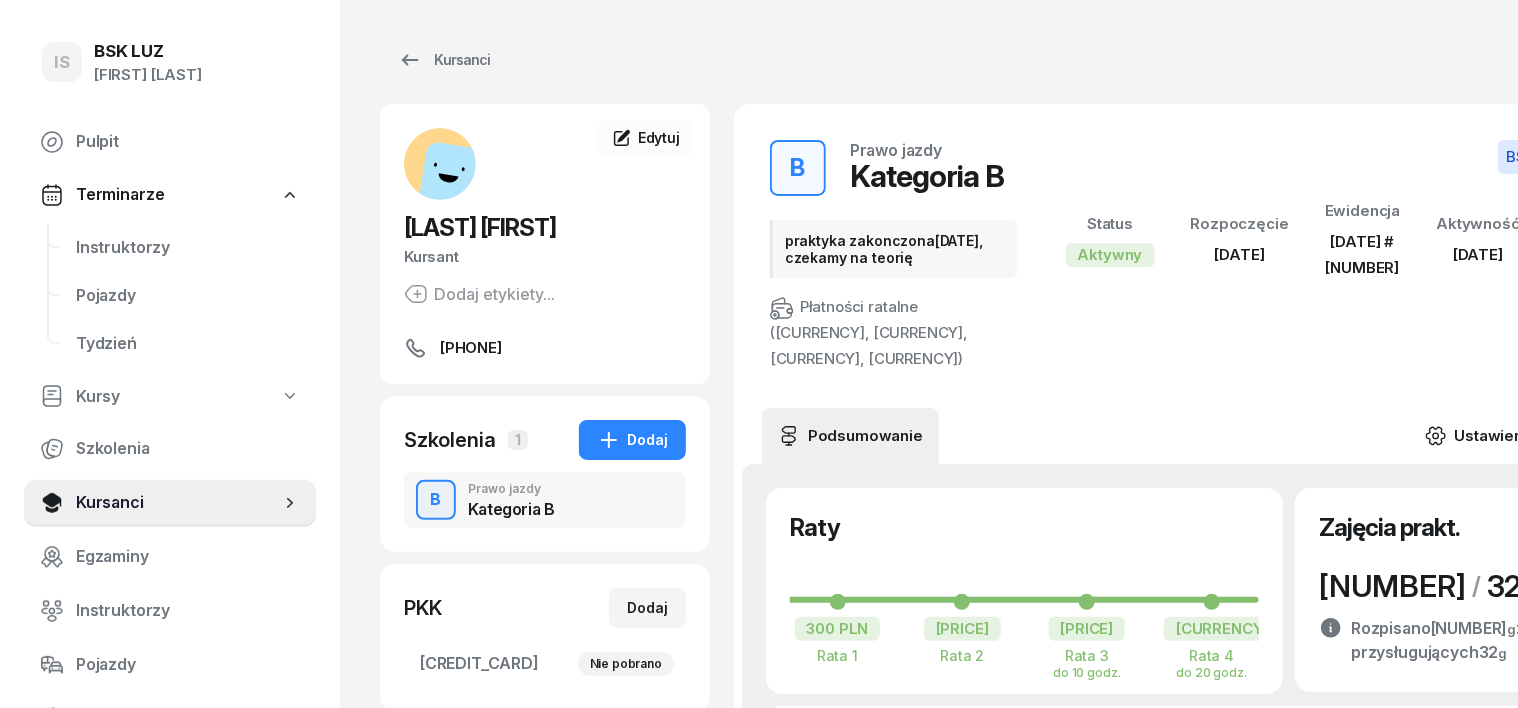 click 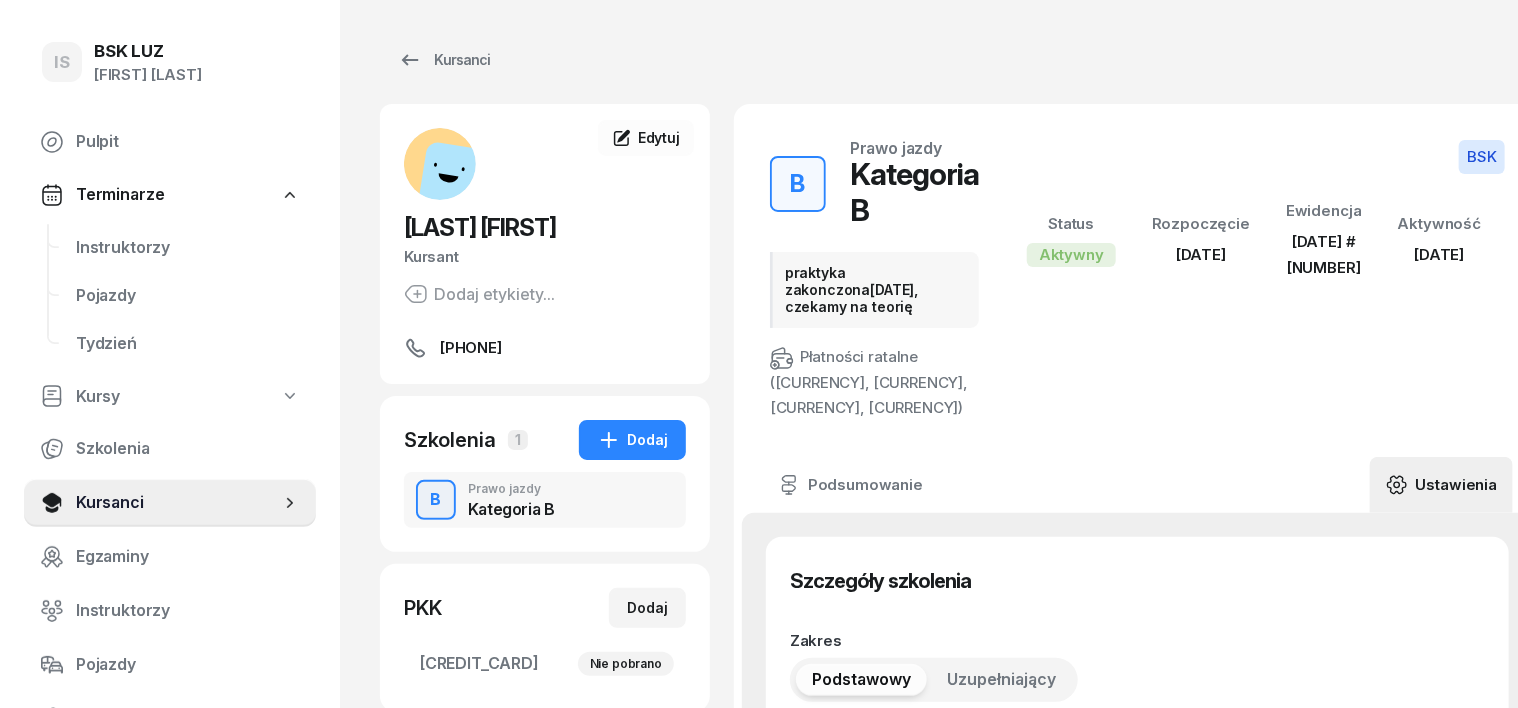 type on "22/08/2023" 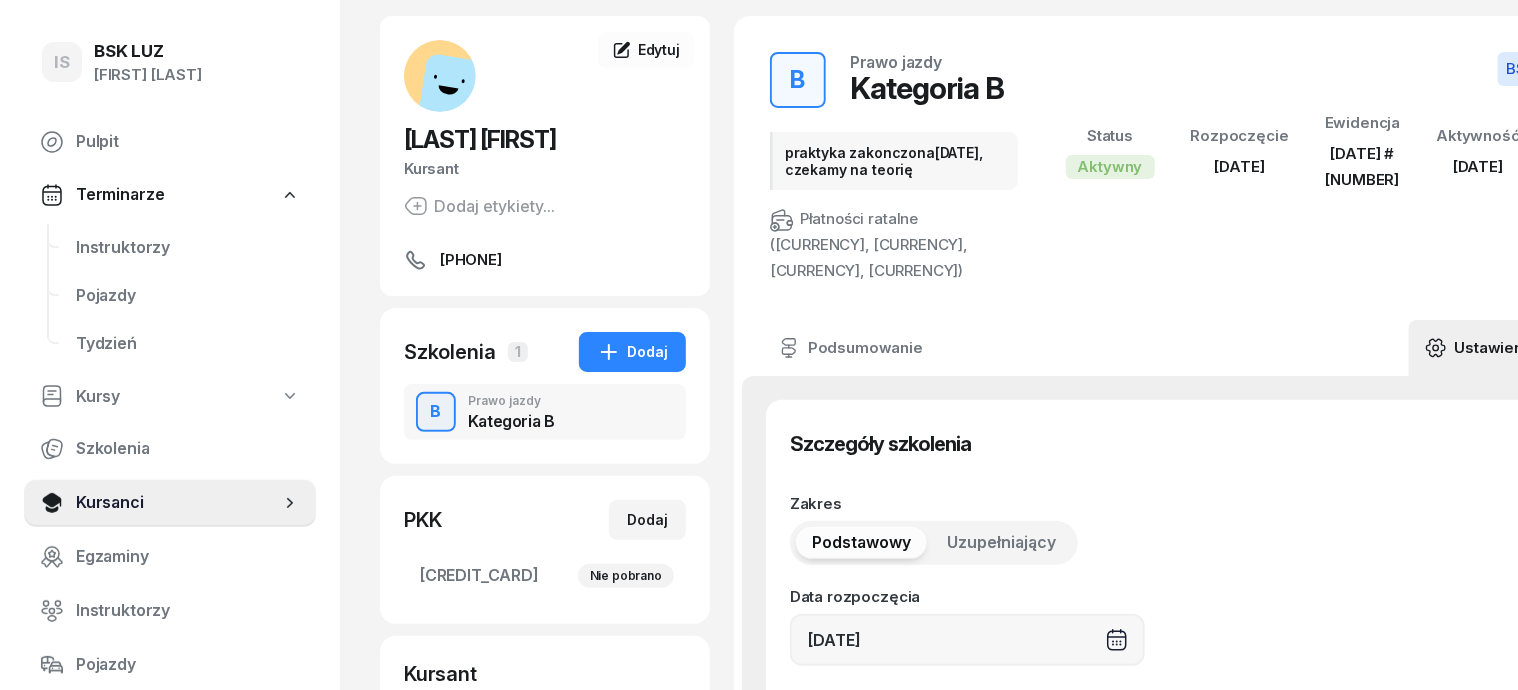 scroll, scrollTop: 250, scrollLeft: 0, axis: vertical 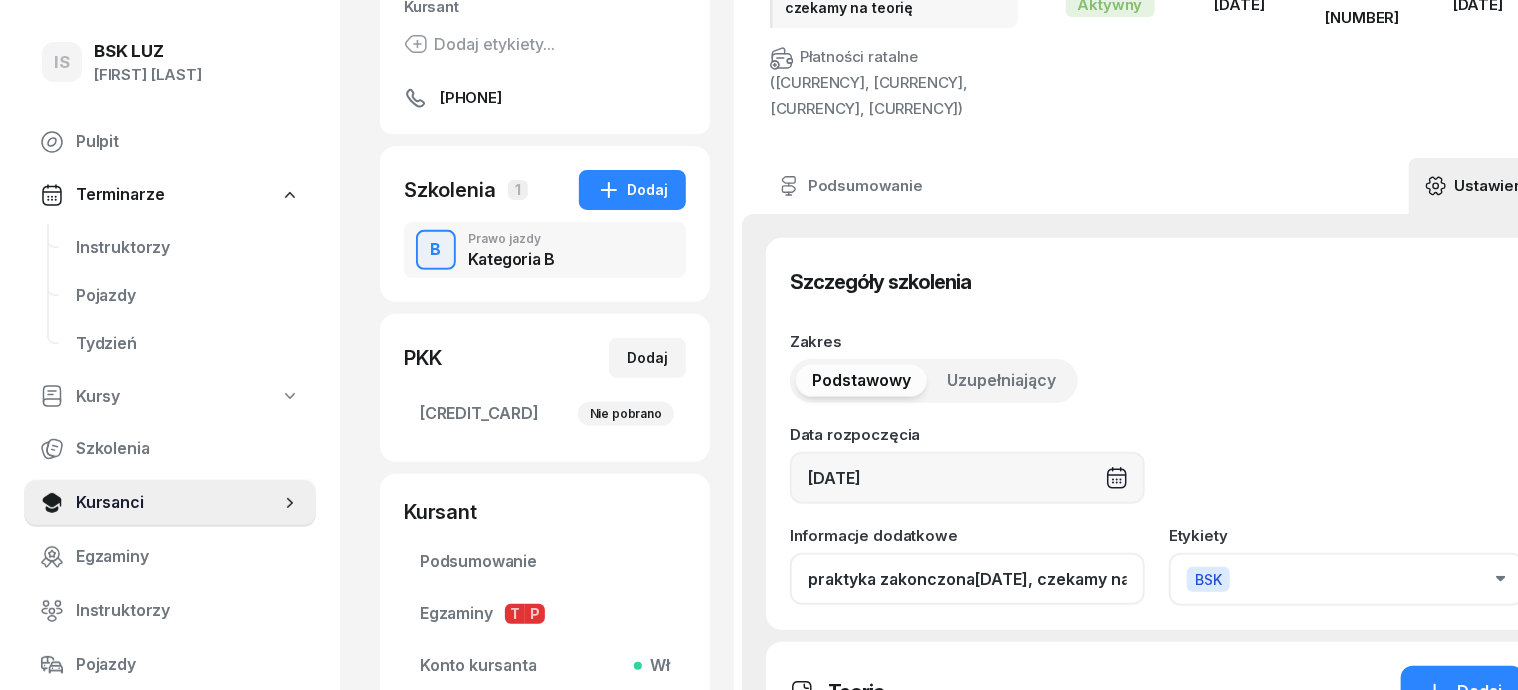 drag, startPoint x: 1132, startPoint y: 545, endPoint x: 1120, endPoint y: 557, distance: 16.970562 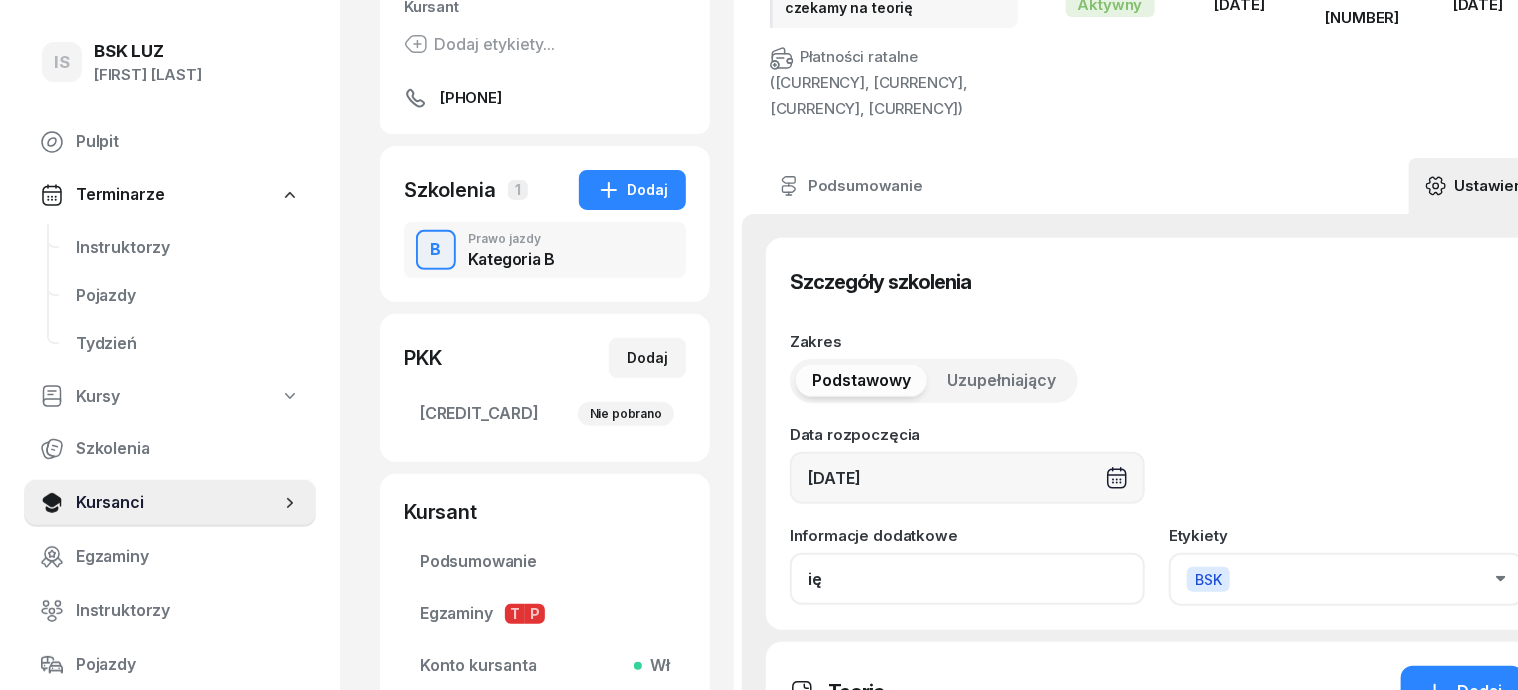 click on "ię" 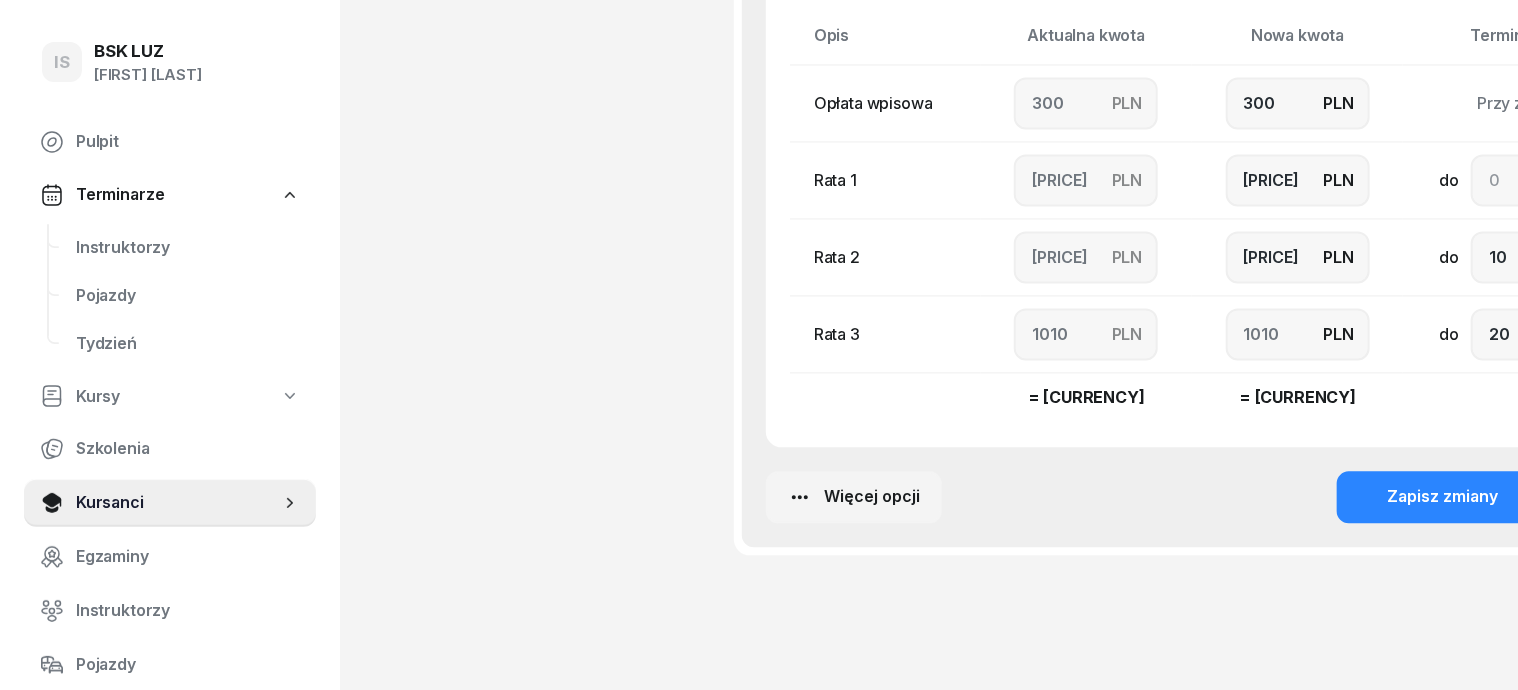 scroll, scrollTop: 1965, scrollLeft: 0, axis: vertical 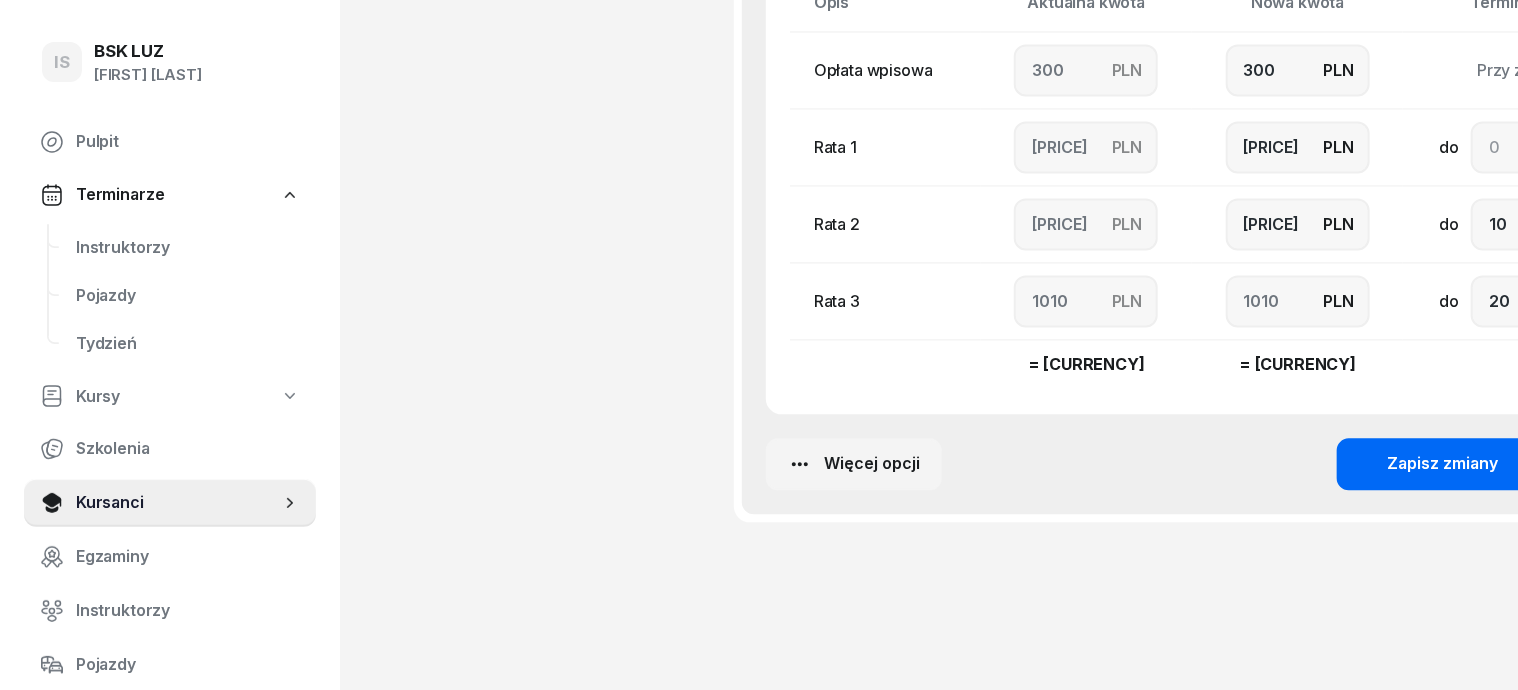 type on "Zaśw. nr 241/2025" 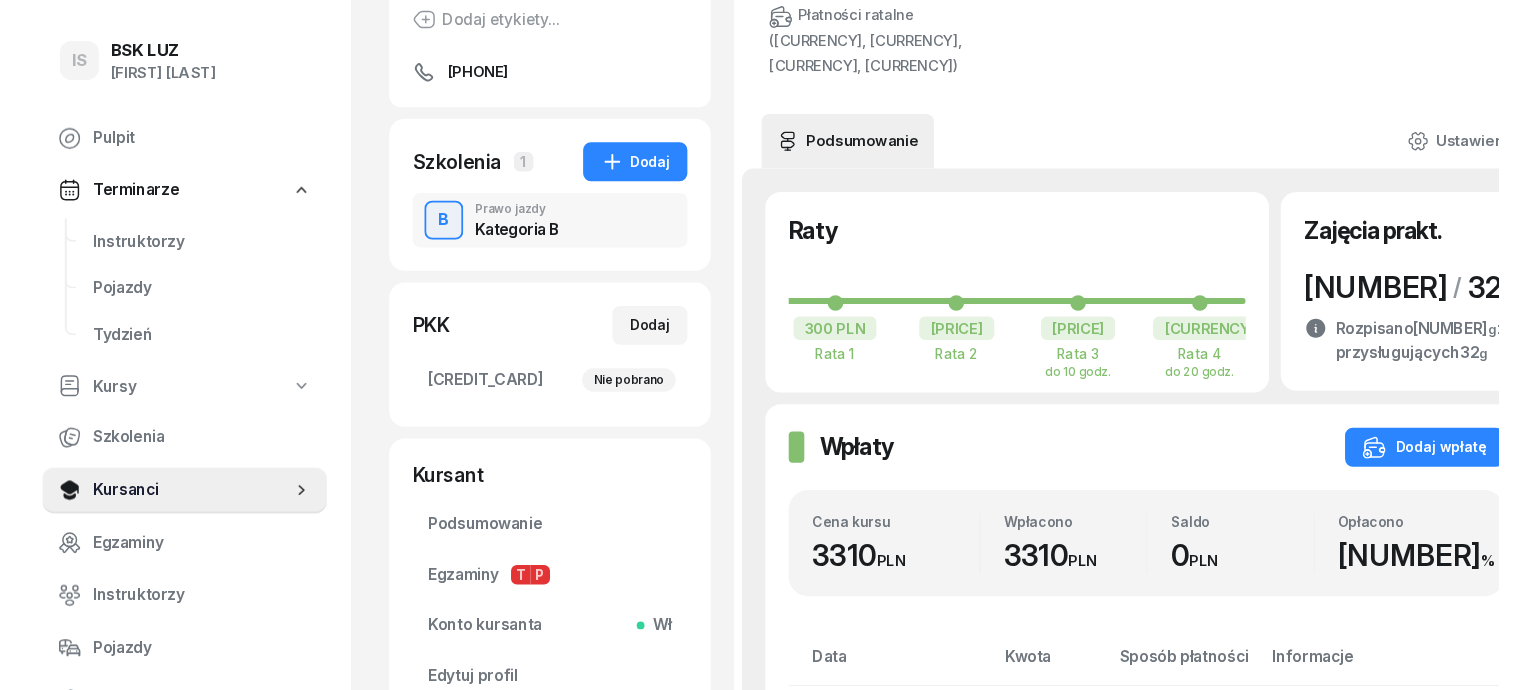scroll, scrollTop: 0, scrollLeft: 0, axis: both 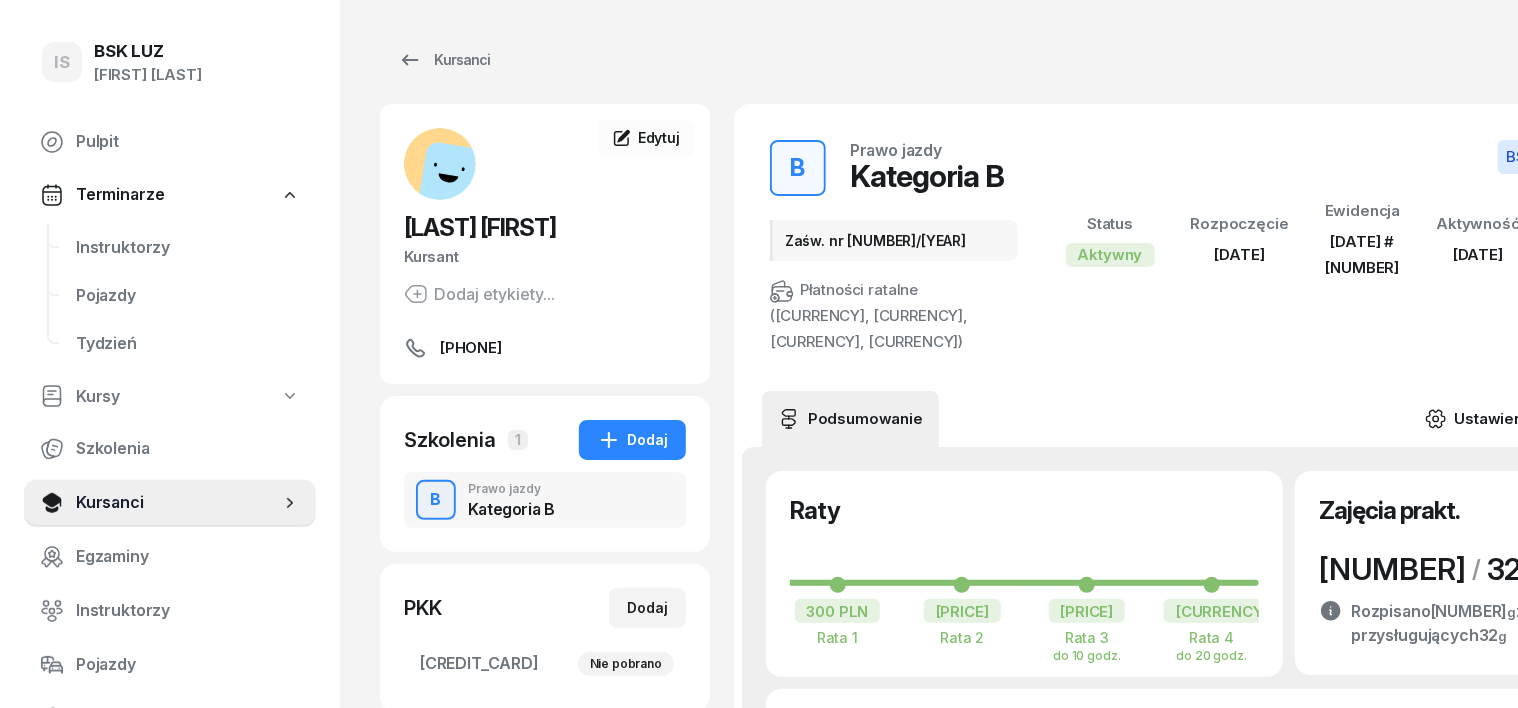 click 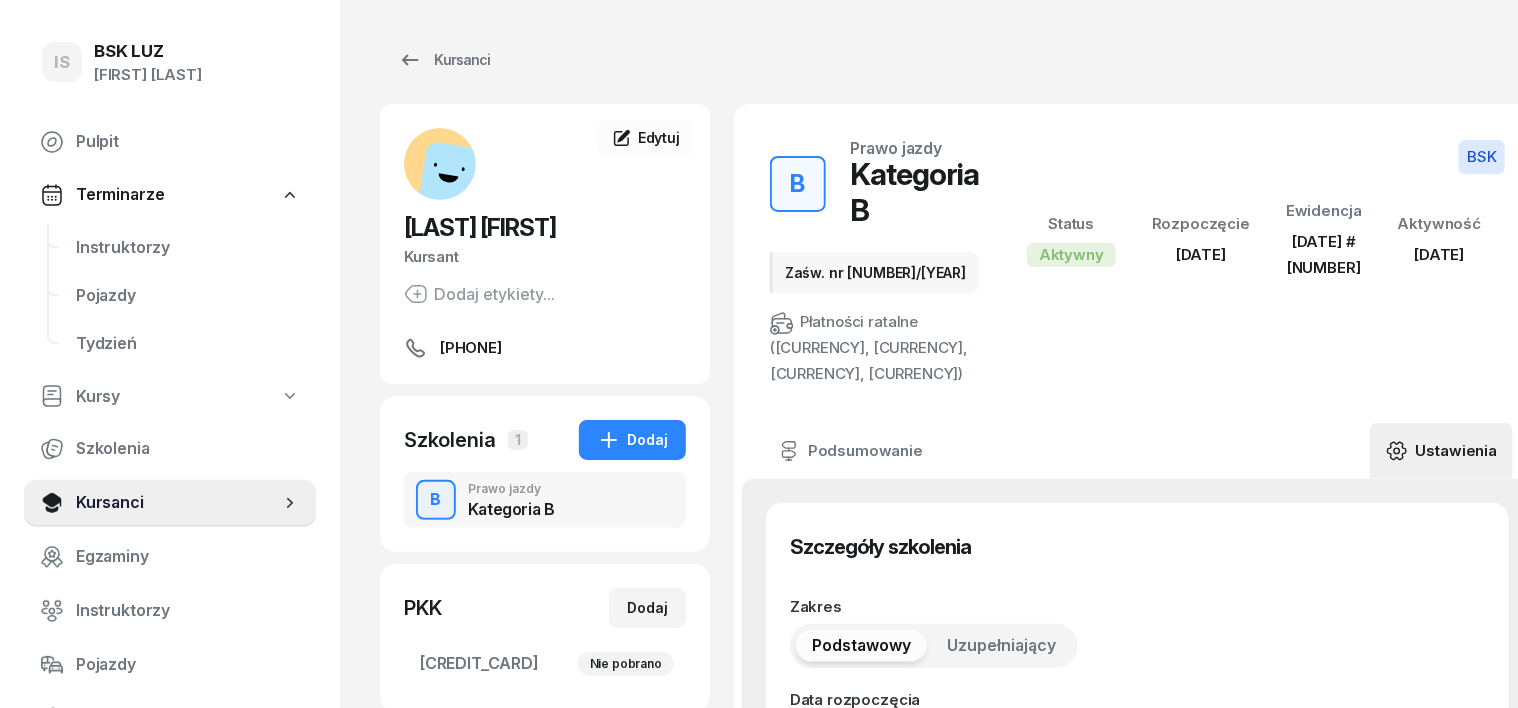 type on "22/08/2023" 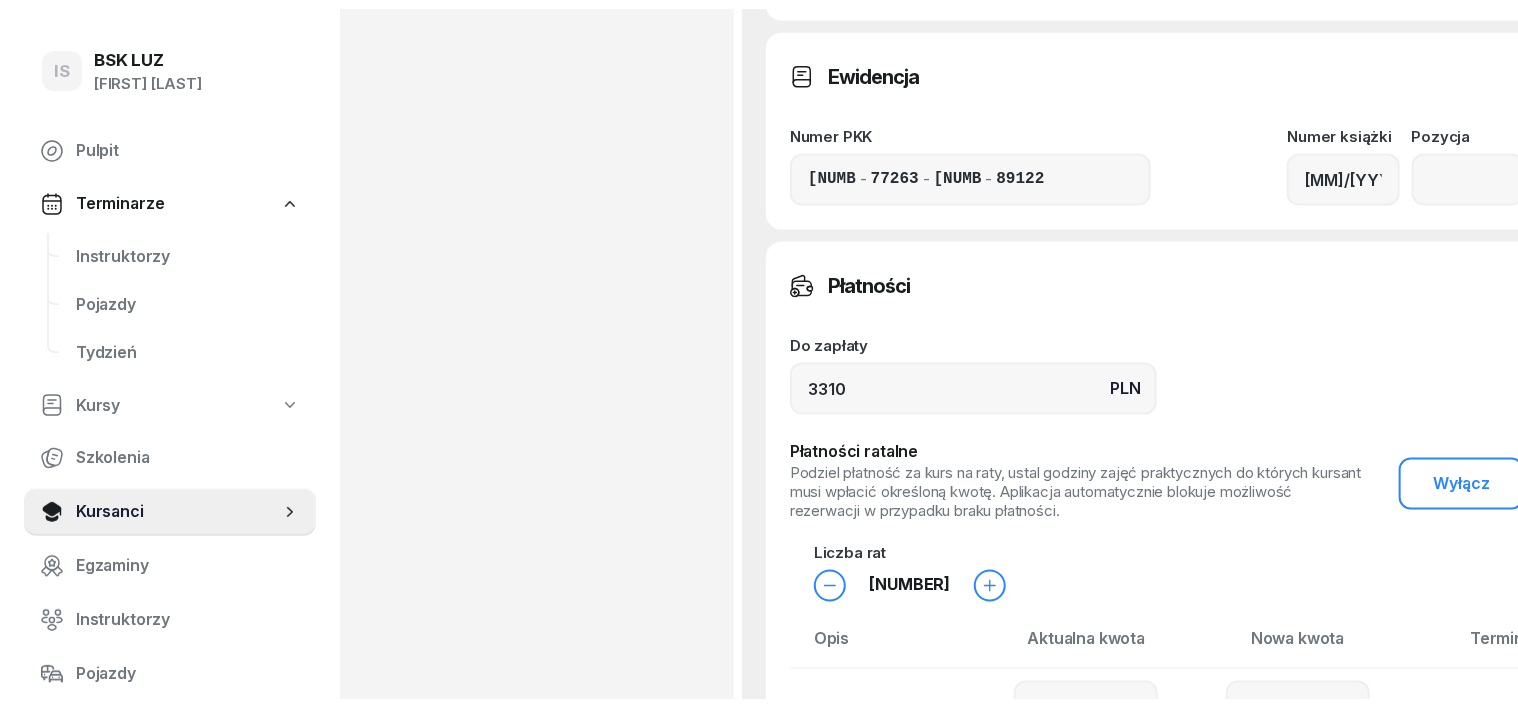 scroll, scrollTop: 1375, scrollLeft: 0, axis: vertical 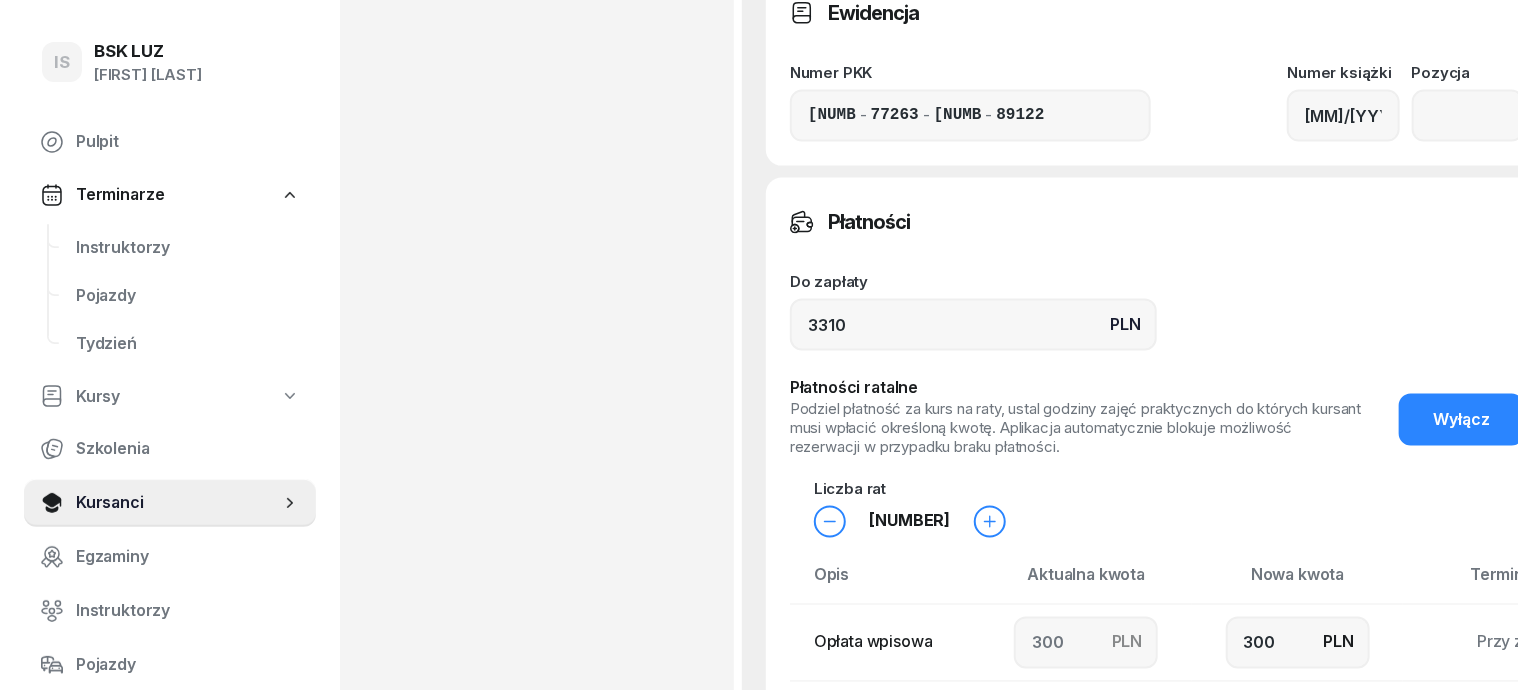 click on "Wyłącz" at bounding box center (1461, 420) 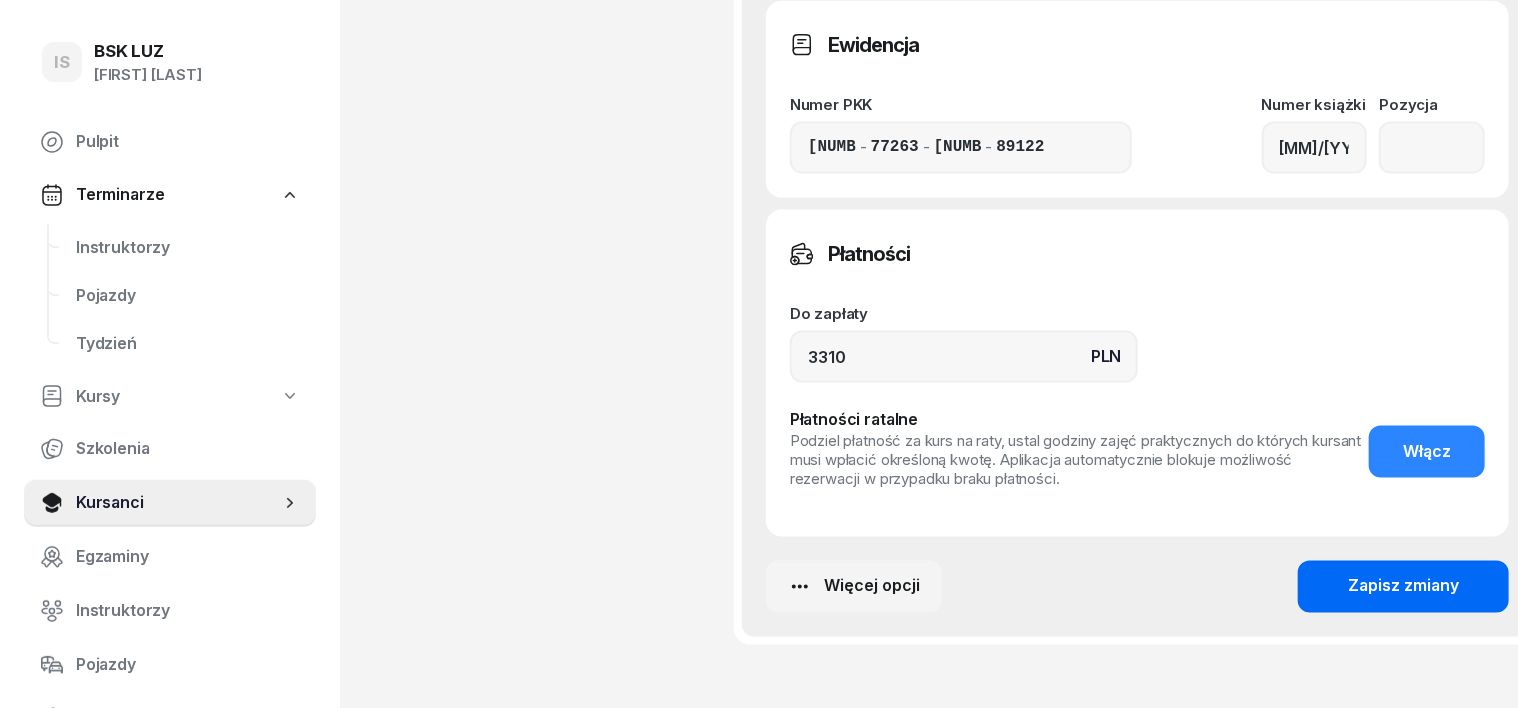 click on "Zapisz zmiany" 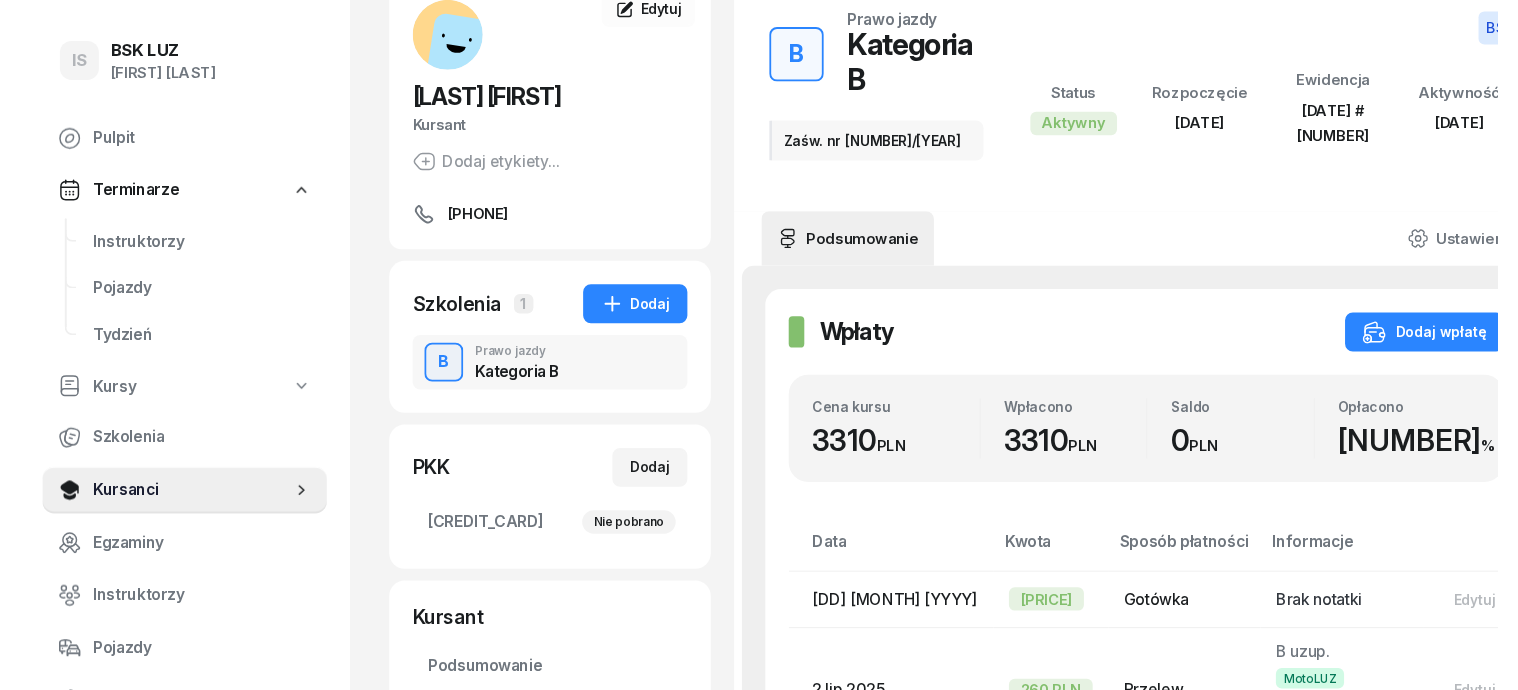 scroll, scrollTop: 0, scrollLeft: 0, axis: both 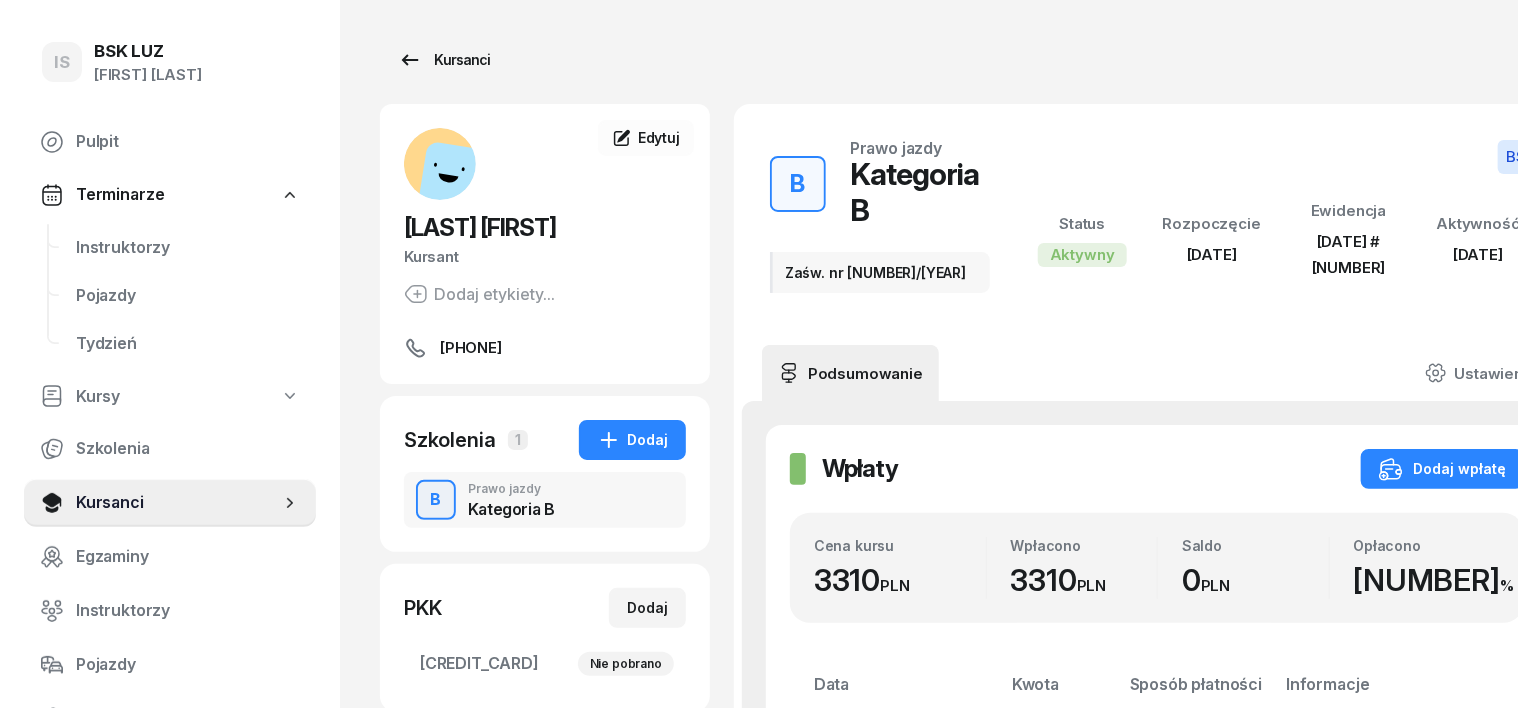 click on "Kursanci" at bounding box center (444, 60) 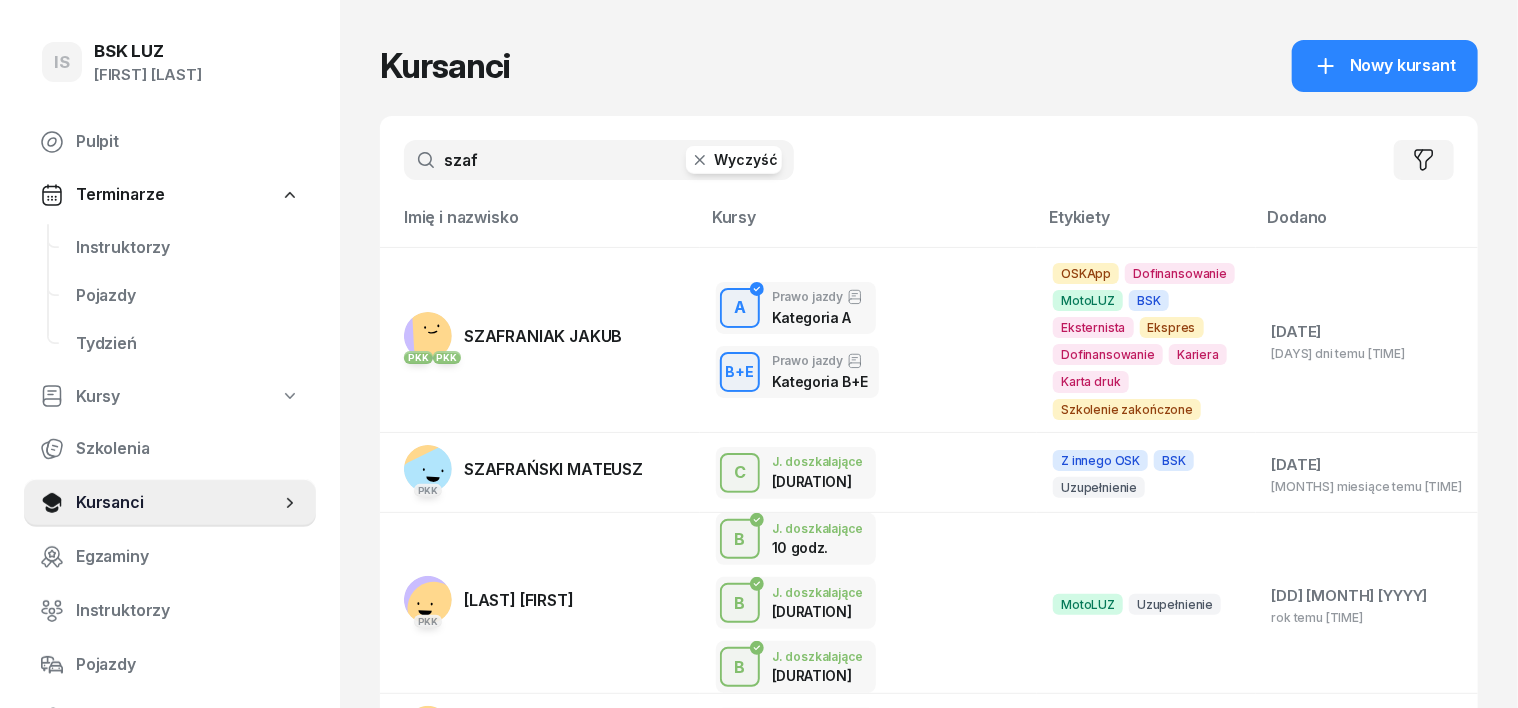 drag, startPoint x: 657, startPoint y: 158, endPoint x: 678, endPoint y: 154, distance: 21.377558 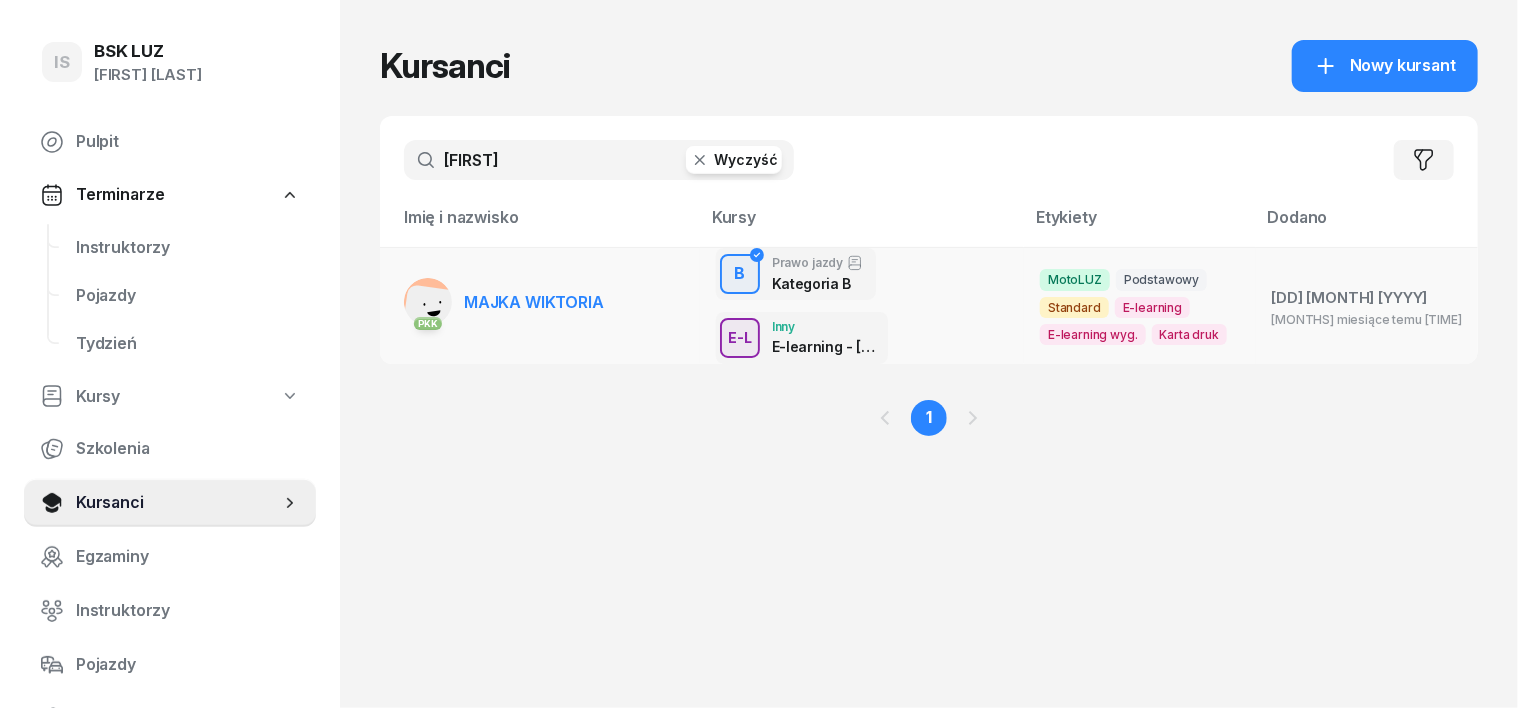 type on "majka" 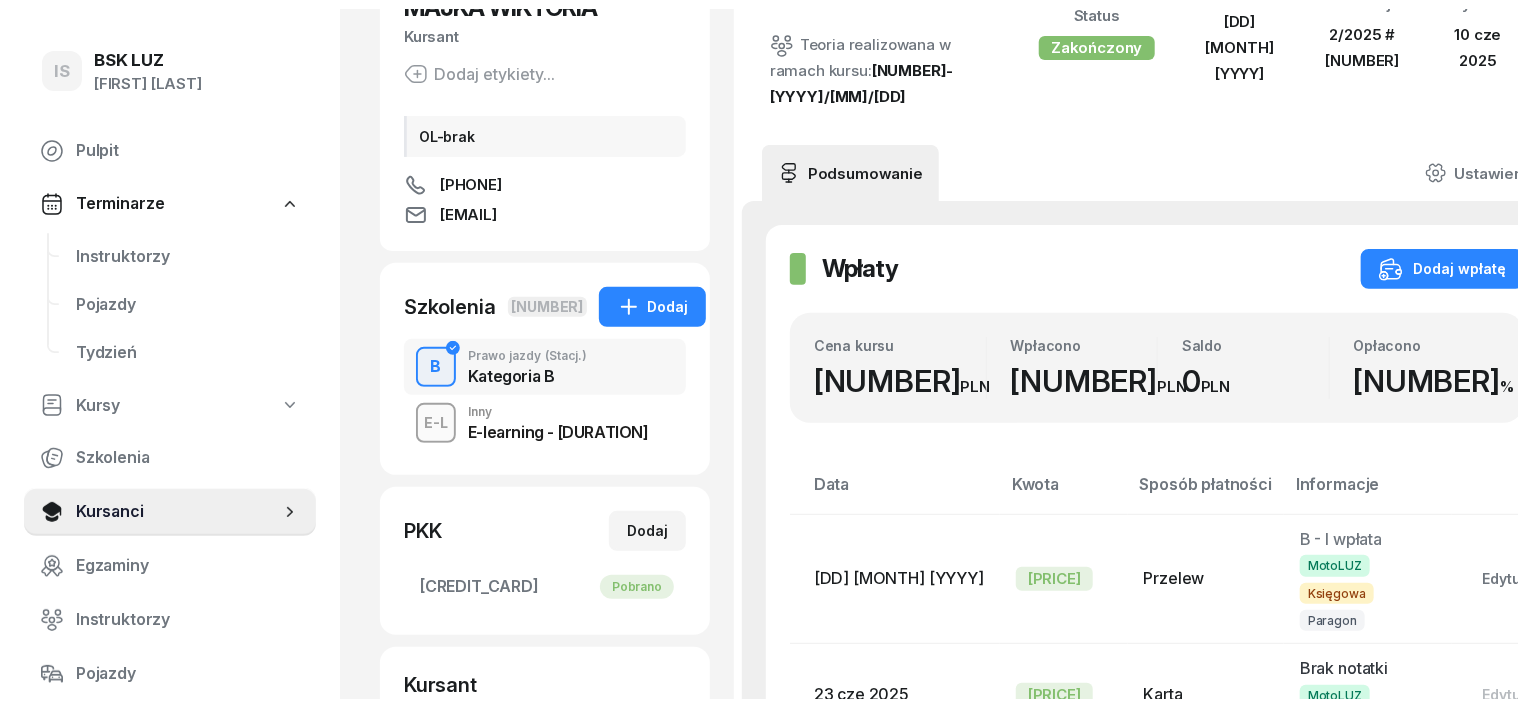 scroll, scrollTop: 250, scrollLeft: 0, axis: vertical 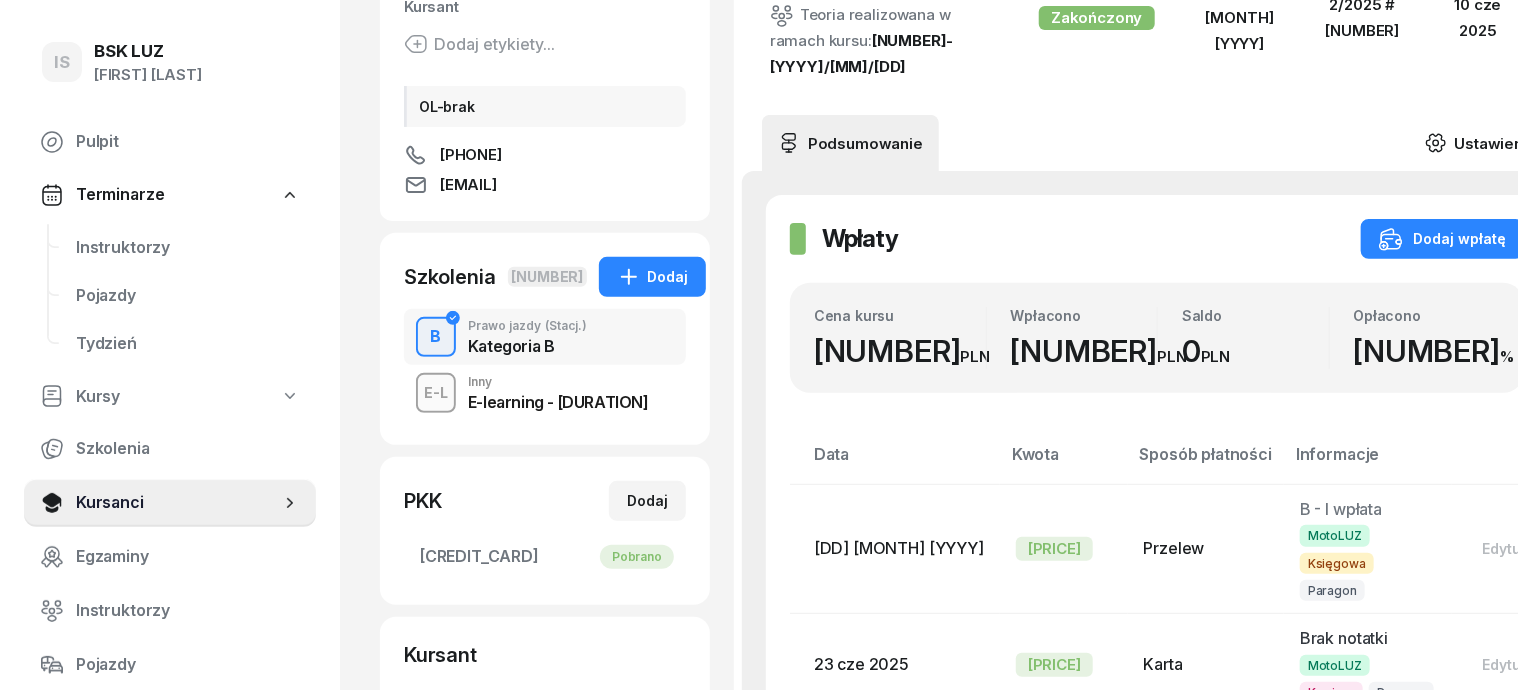 click 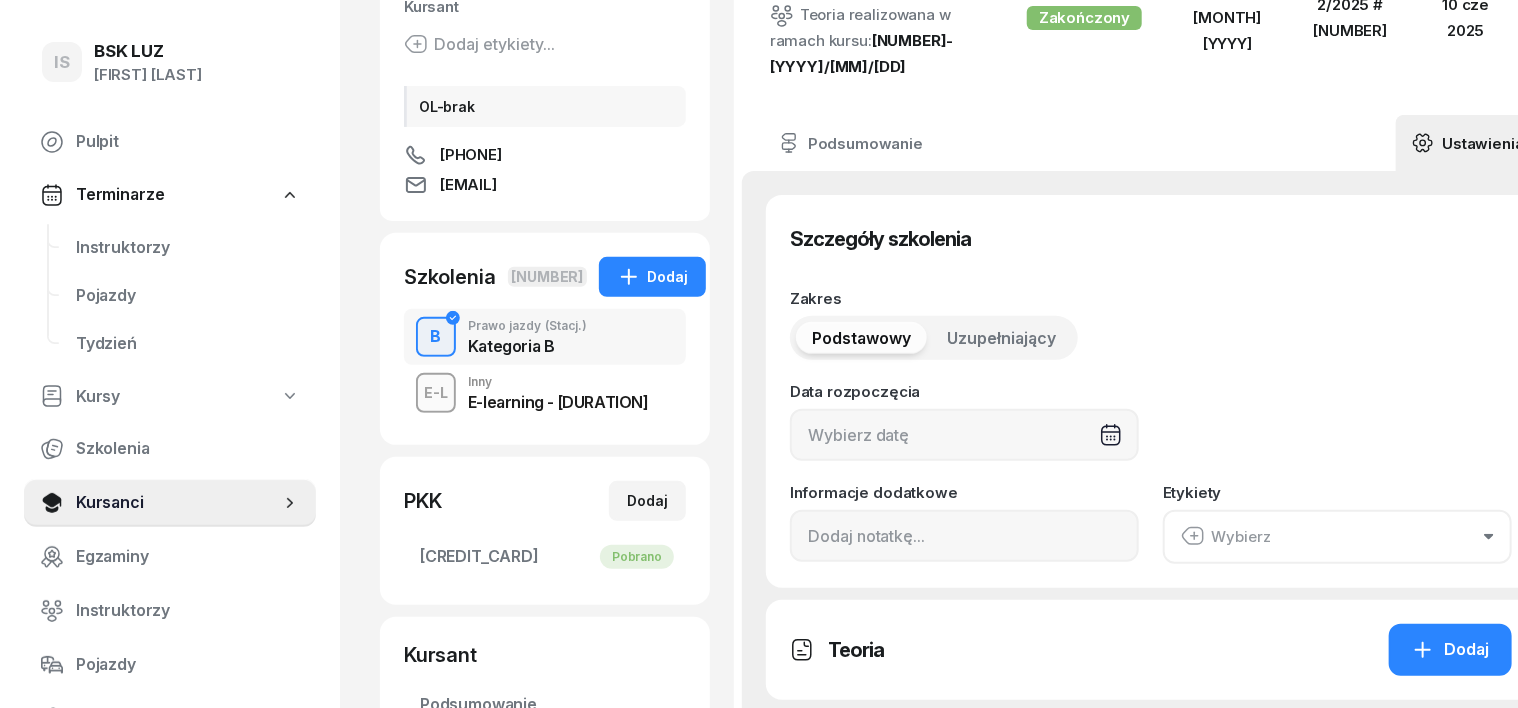 type on "25/04/2025" 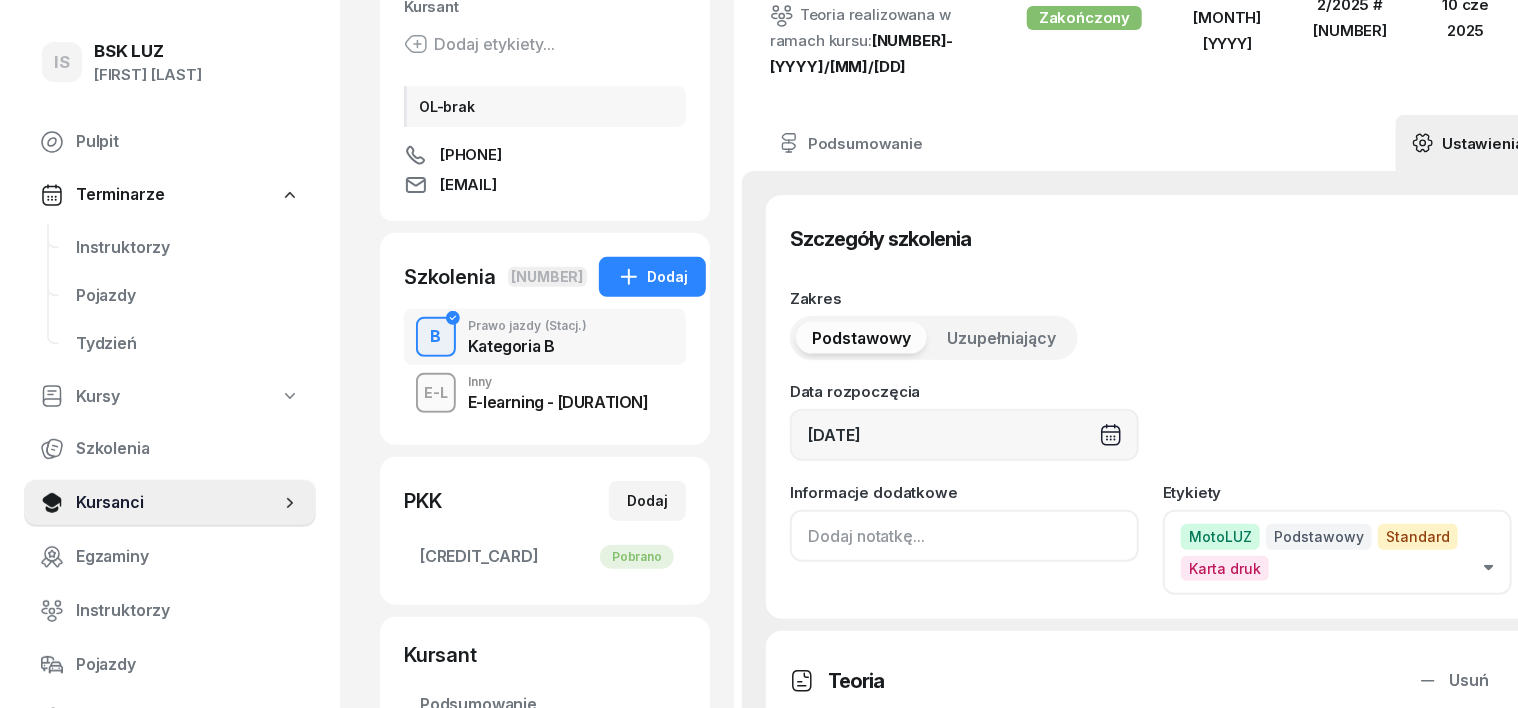 click 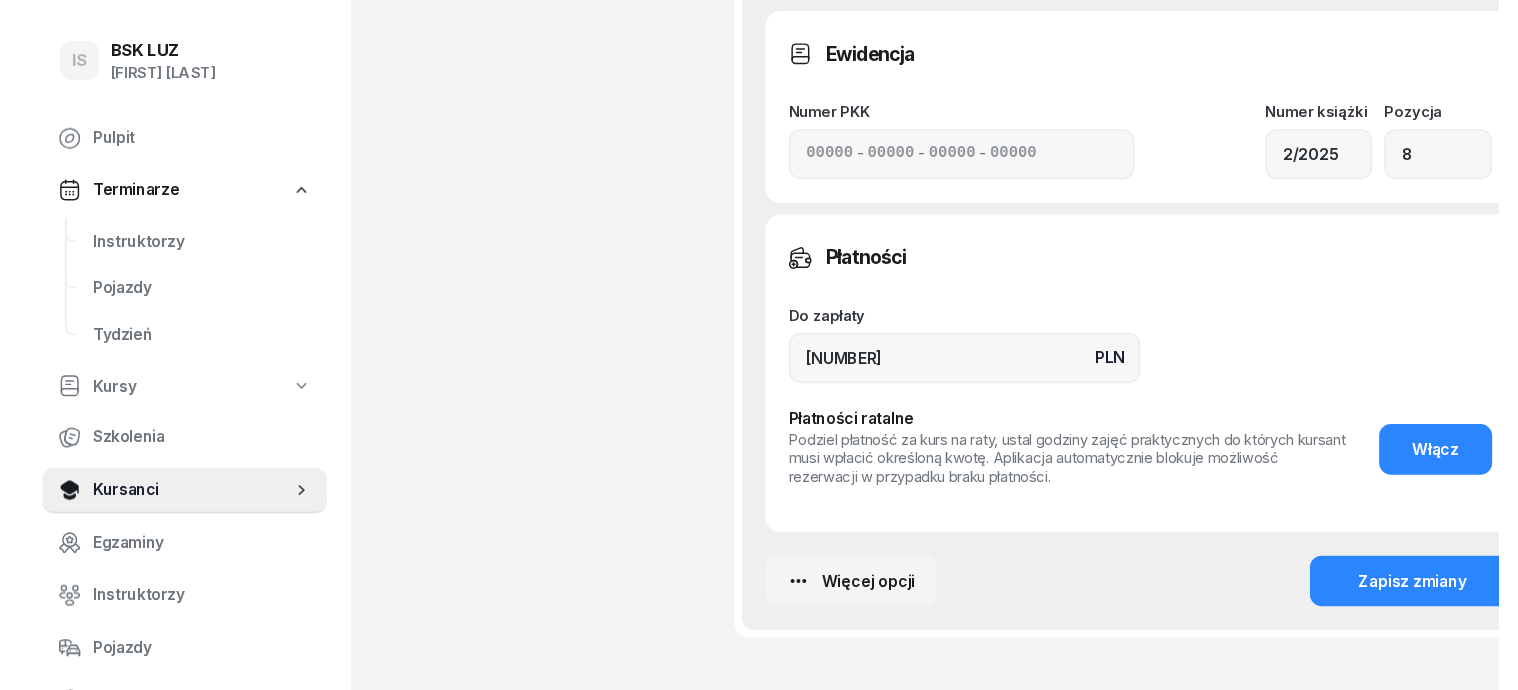 scroll, scrollTop: 1727, scrollLeft: 0, axis: vertical 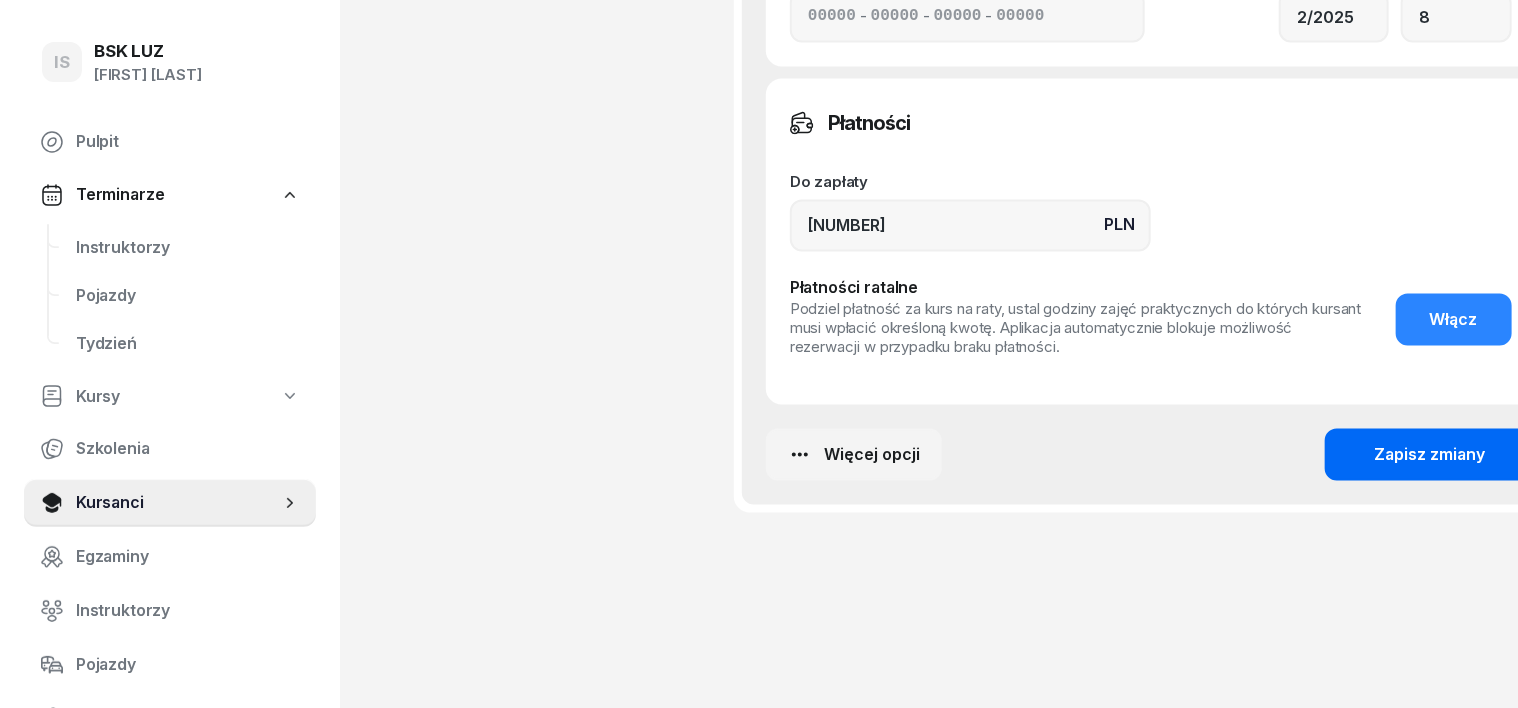 type on "Zaśw. nr 157/2025" 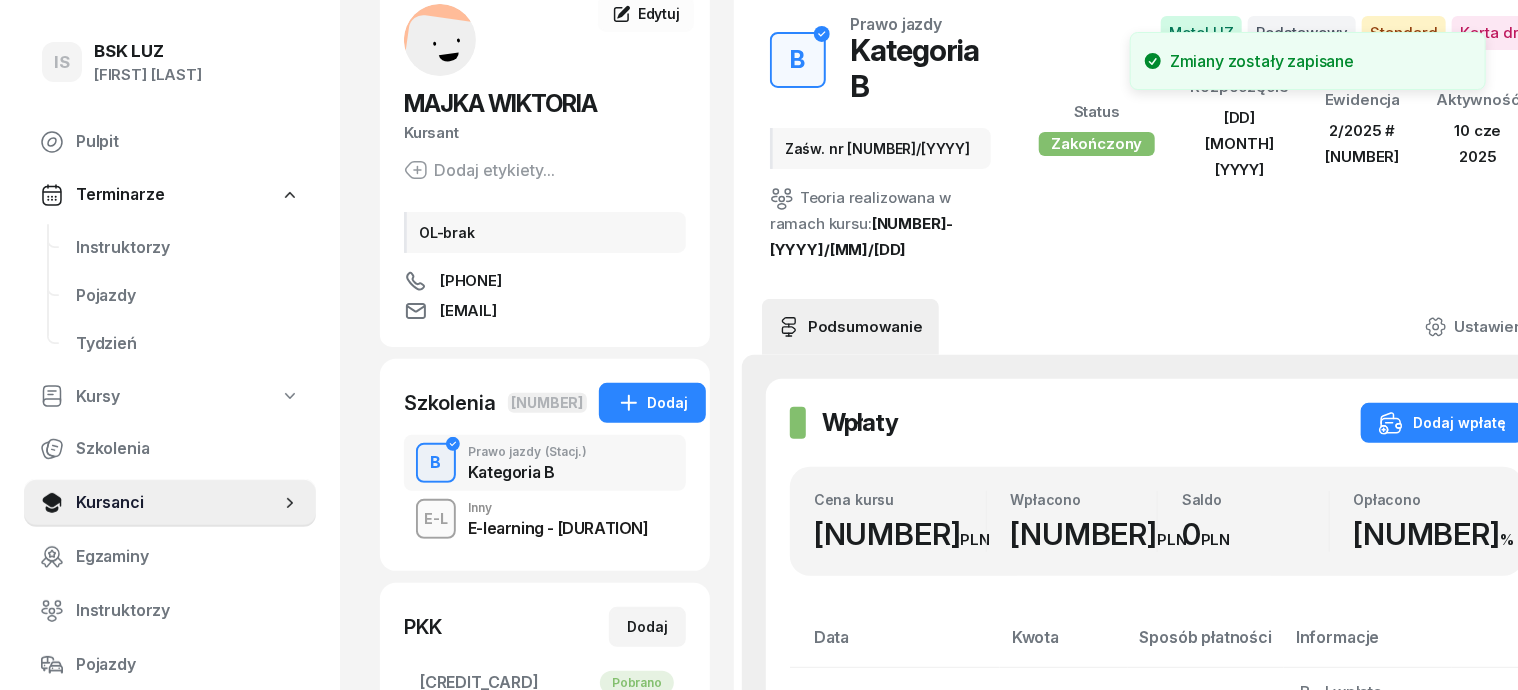 scroll, scrollTop: 0, scrollLeft: 0, axis: both 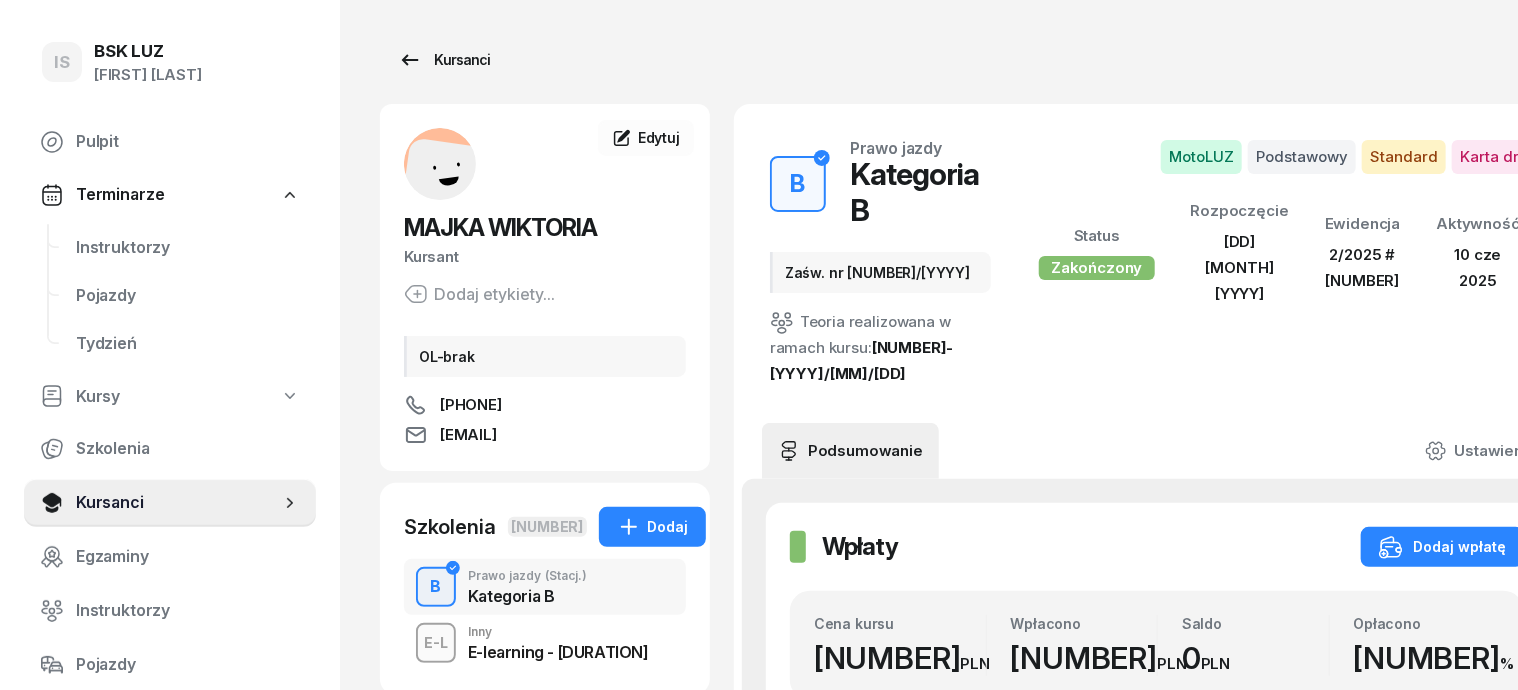 click on "Kursanci" at bounding box center (444, 60) 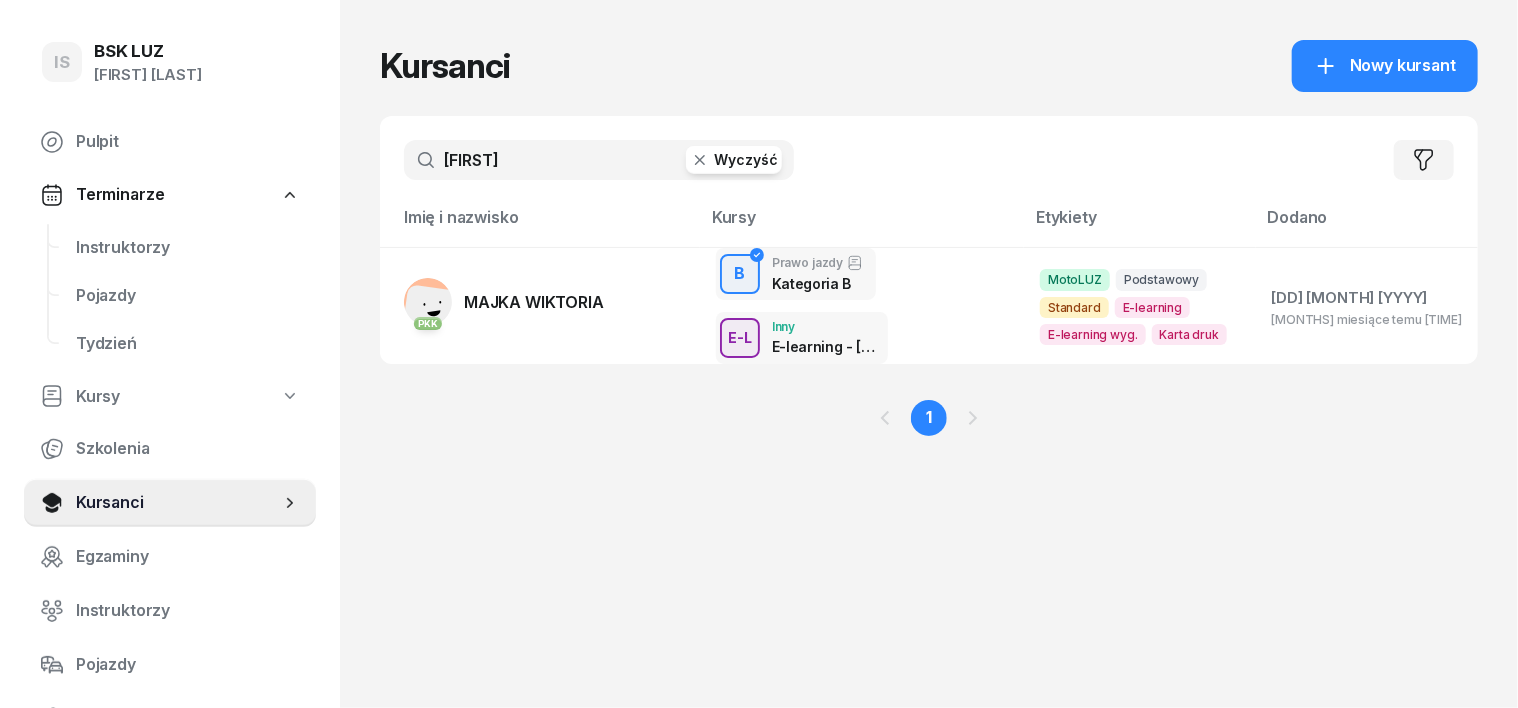drag, startPoint x: 656, startPoint y: 160, endPoint x: 665, endPoint y: 168, distance: 12.0415945 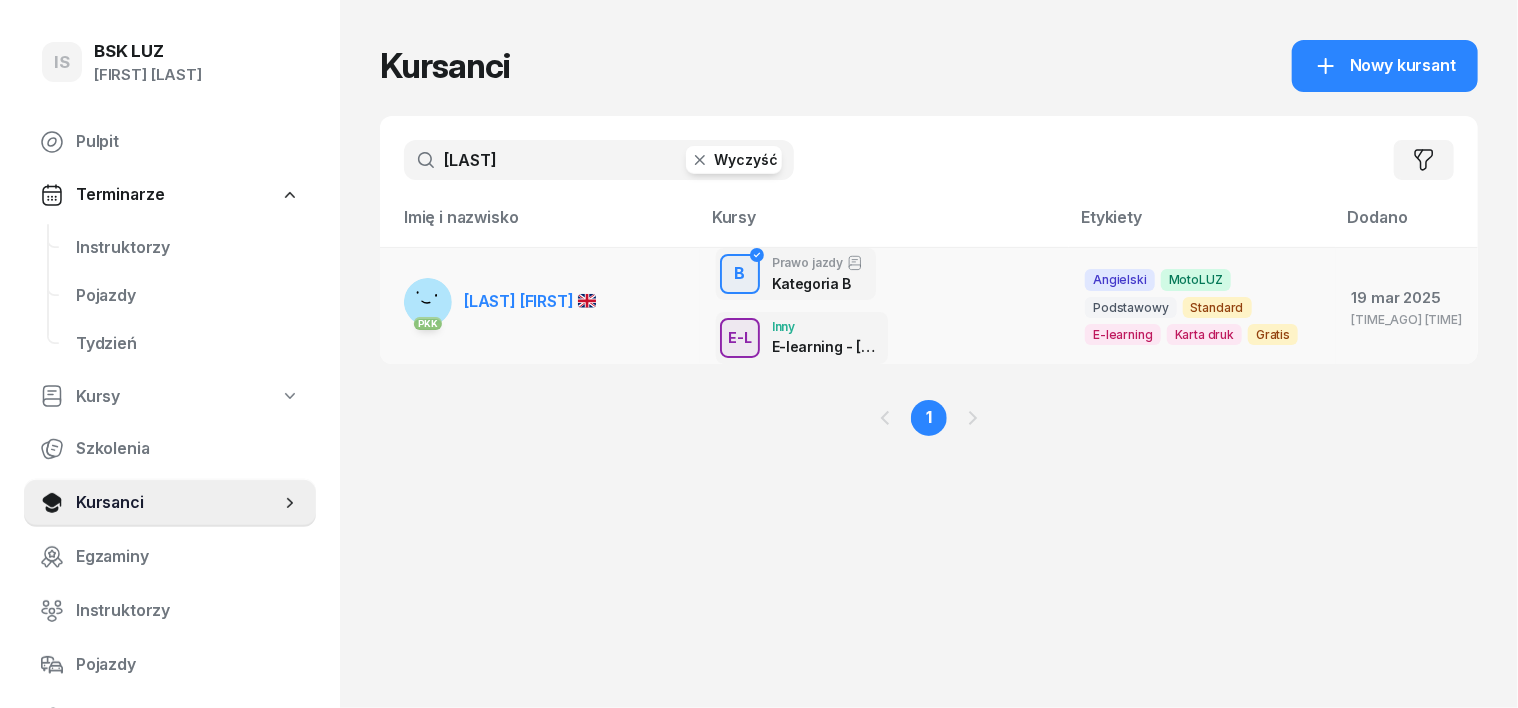 type on "ampadu" 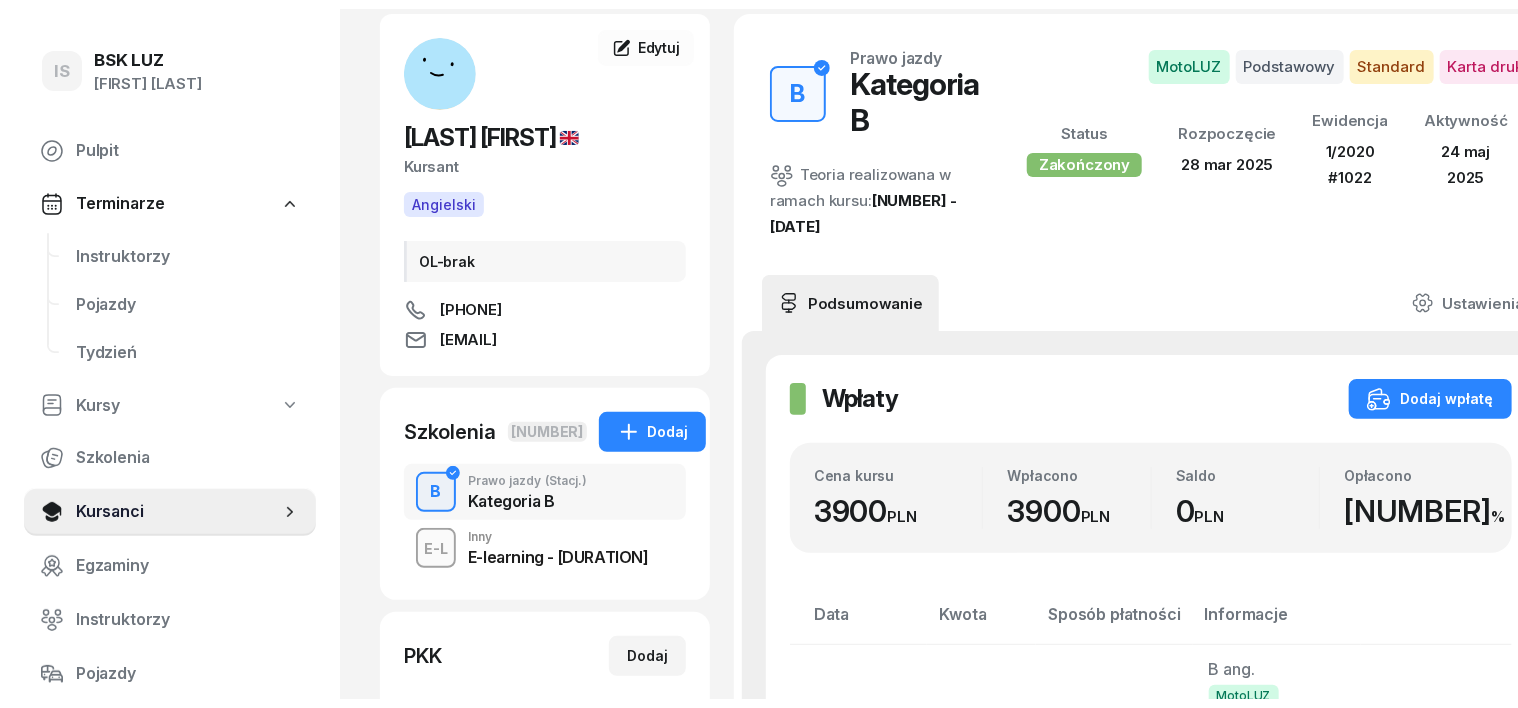 scroll, scrollTop: 0, scrollLeft: 0, axis: both 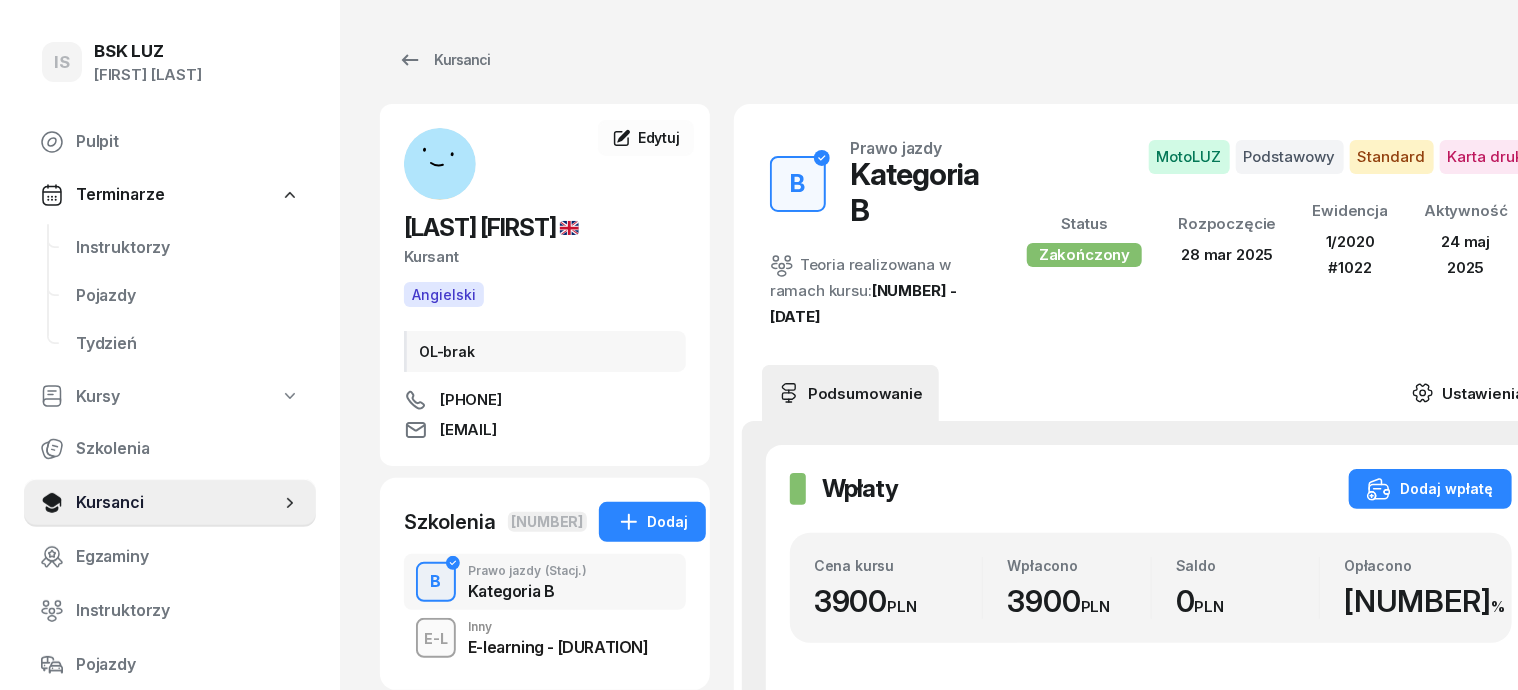 click 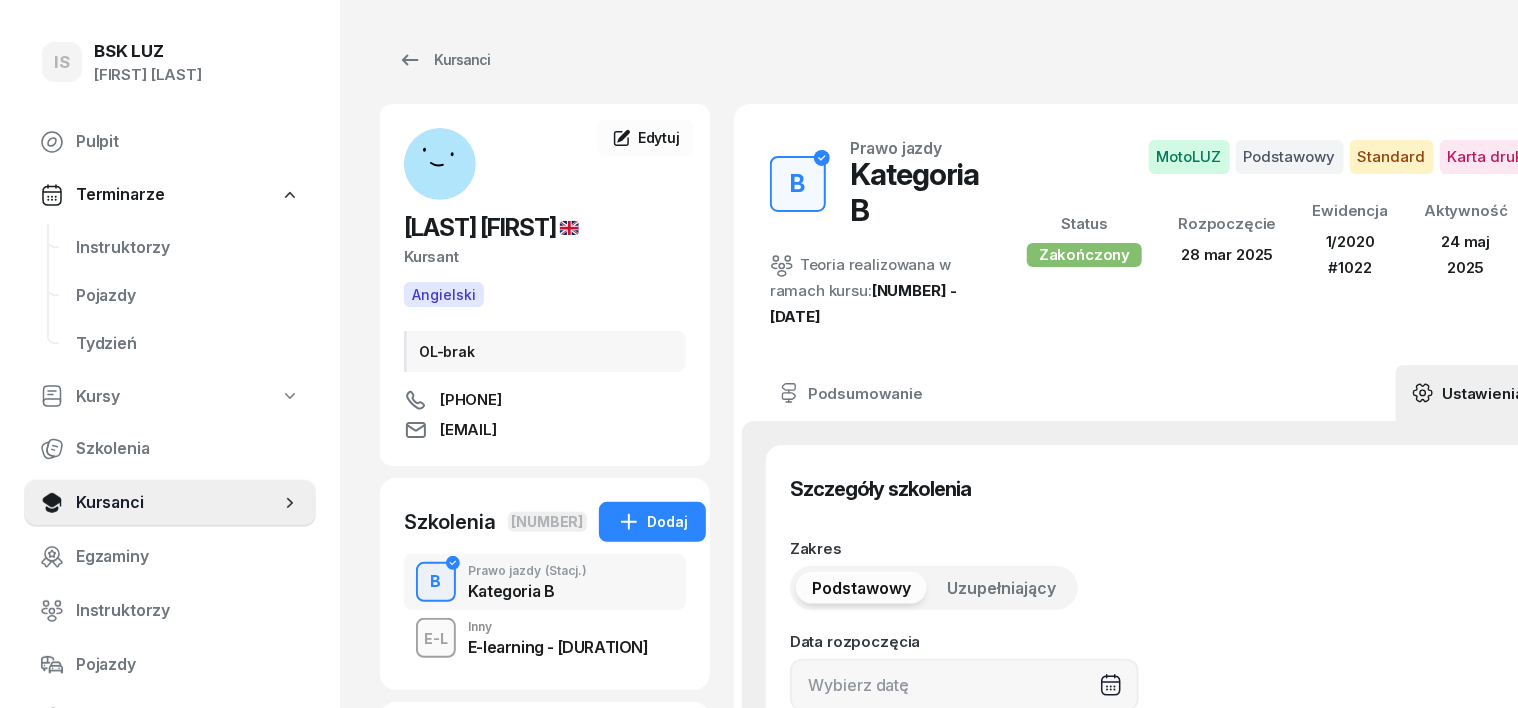 type on "28/03/2025" 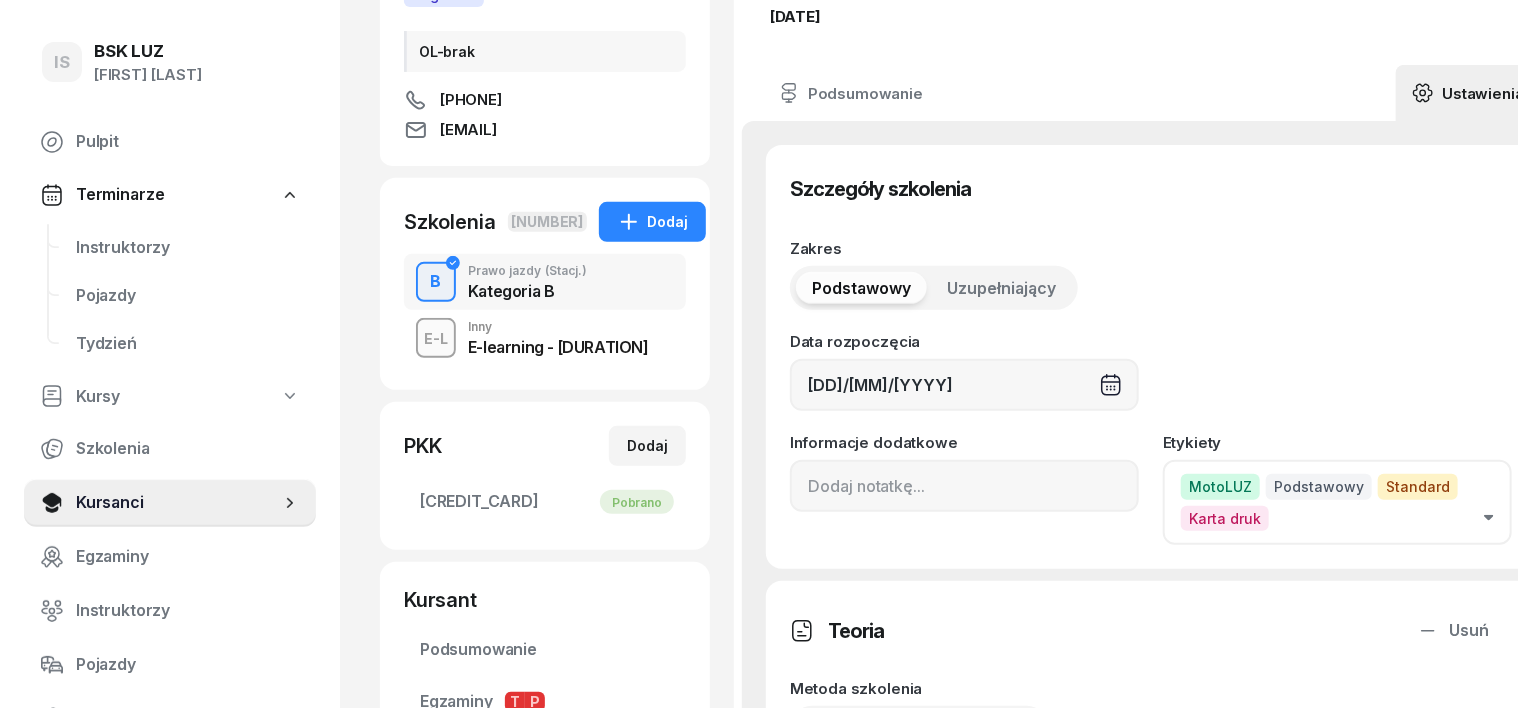 scroll, scrollTop: 375, scrollLeft: 0, axis: vertical 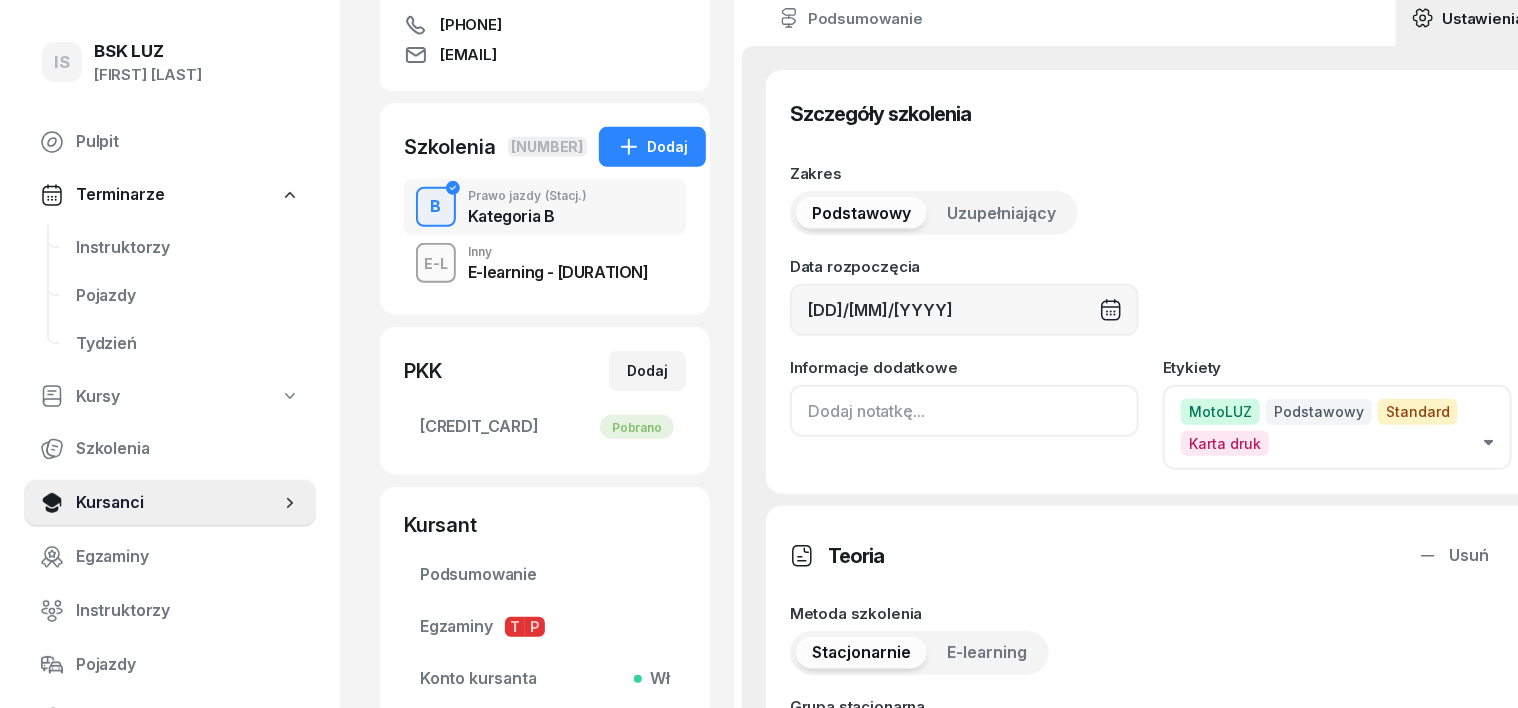 click 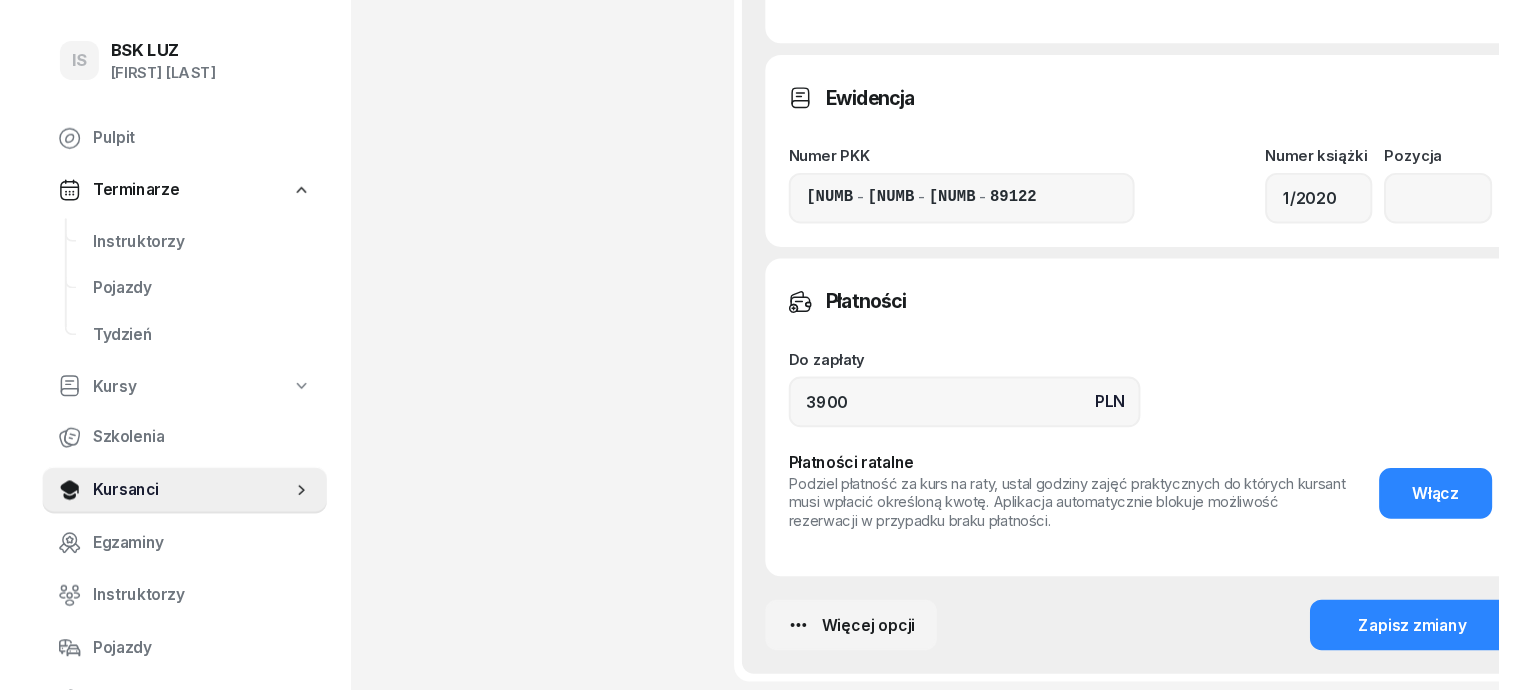 scroll, scrollTop: 1624, scrollLeft: 0, axis: vertical 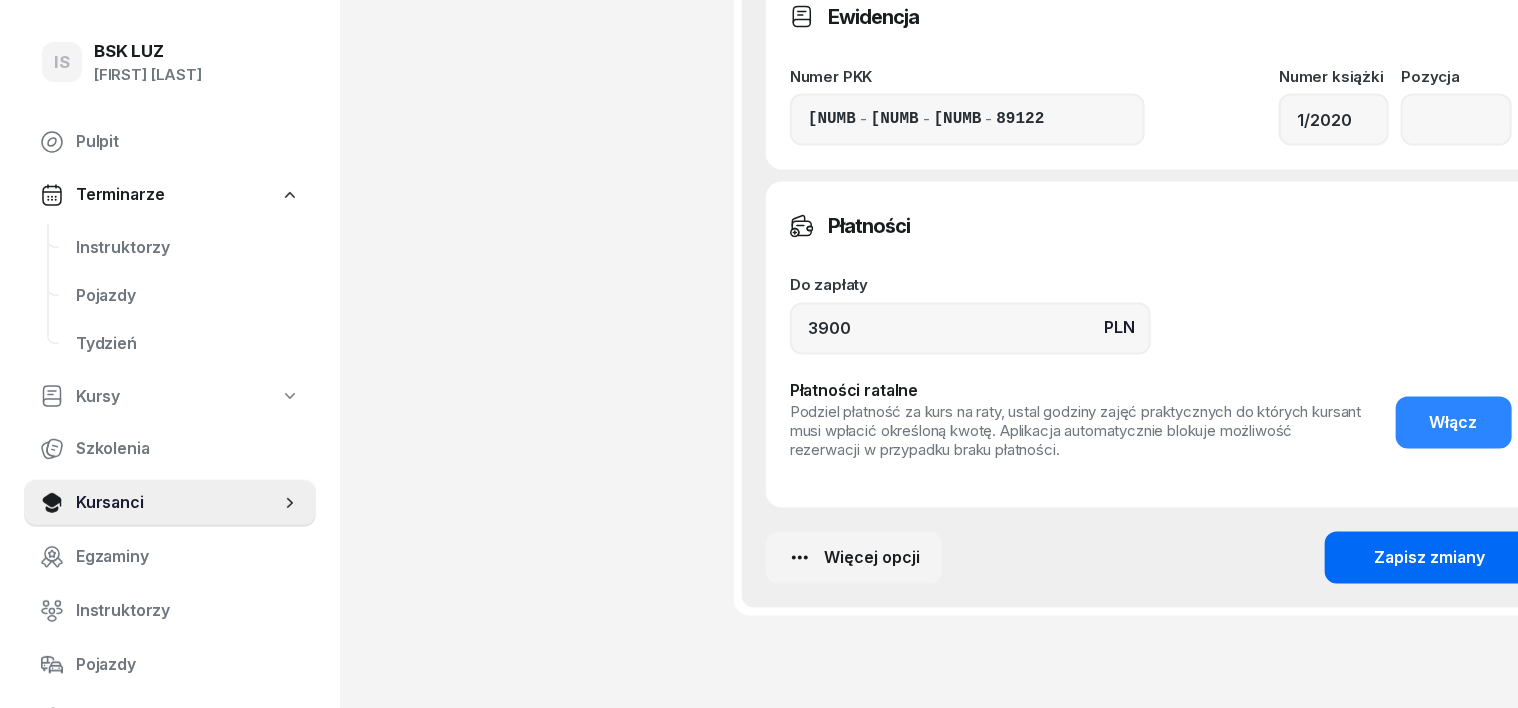 type on "Cert. no. [CERT_NUMBER]" 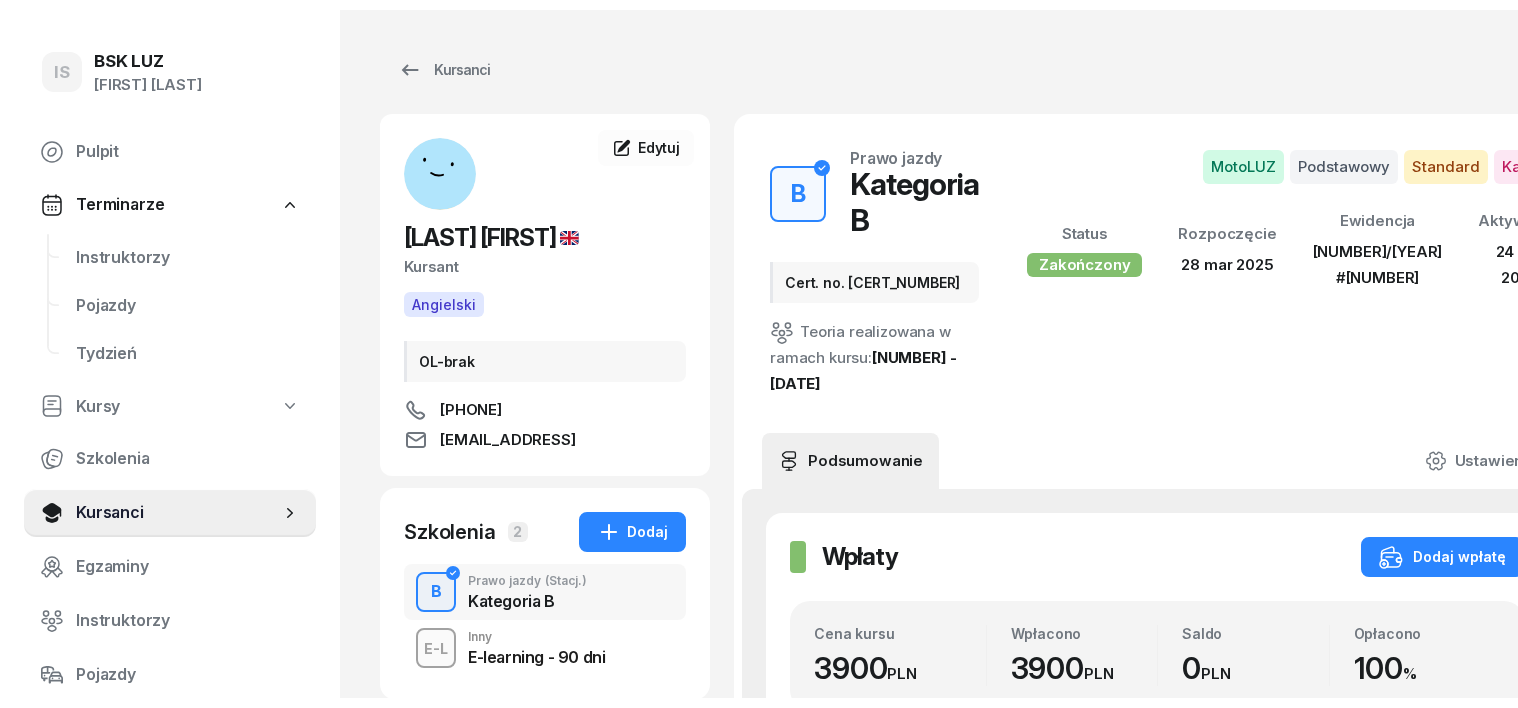 scroll, scrollTop: 0, scrollLeft: 0, axis: both 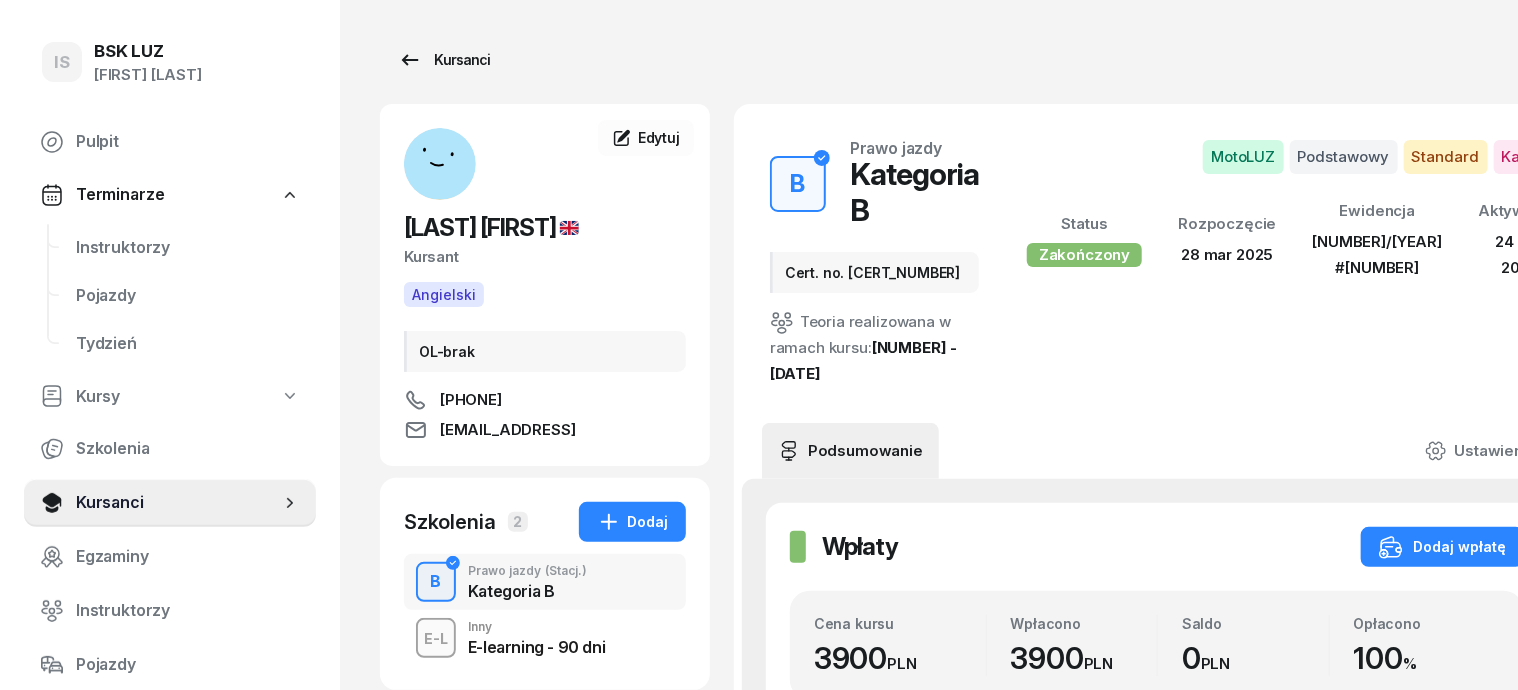 click on "Kursanci" at bounding box center (444, 60) 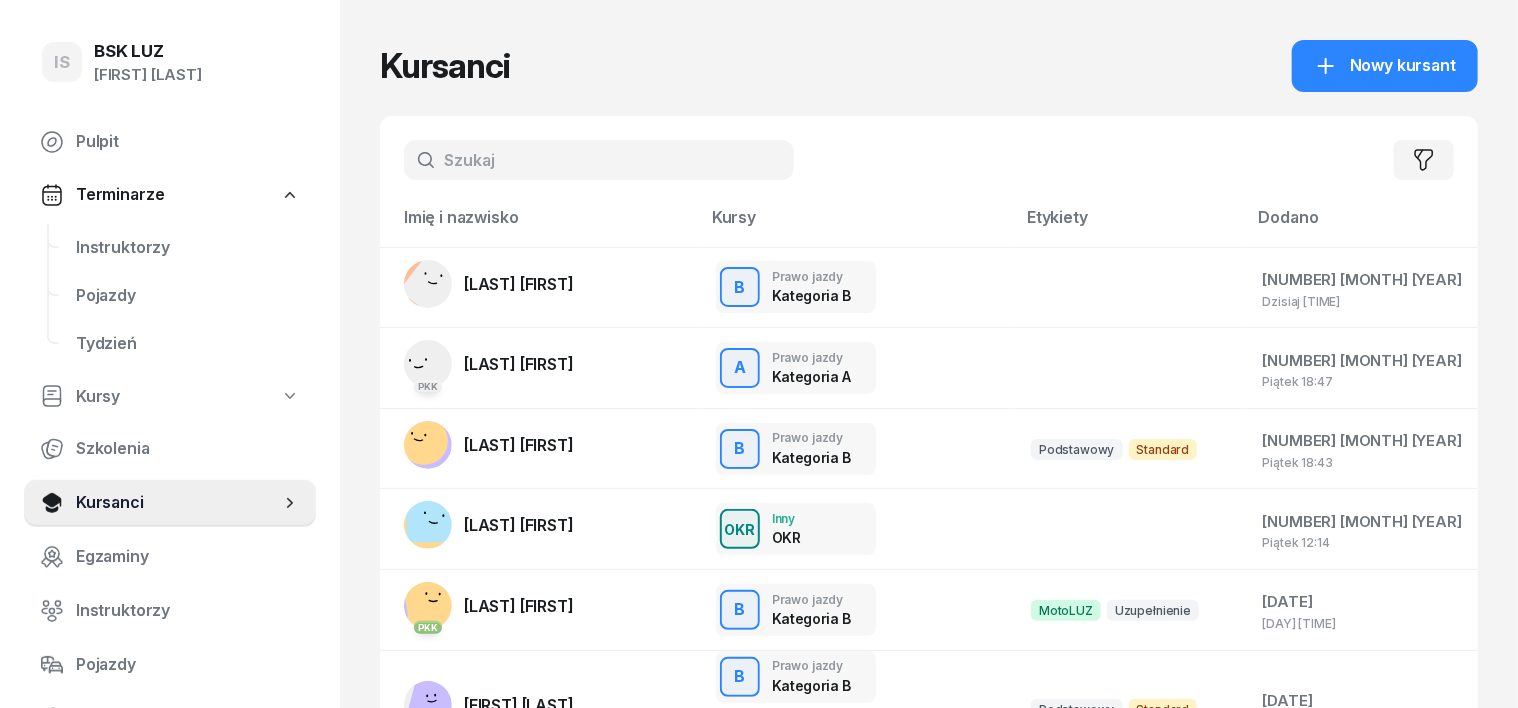 click at bounding box center [599, 160] 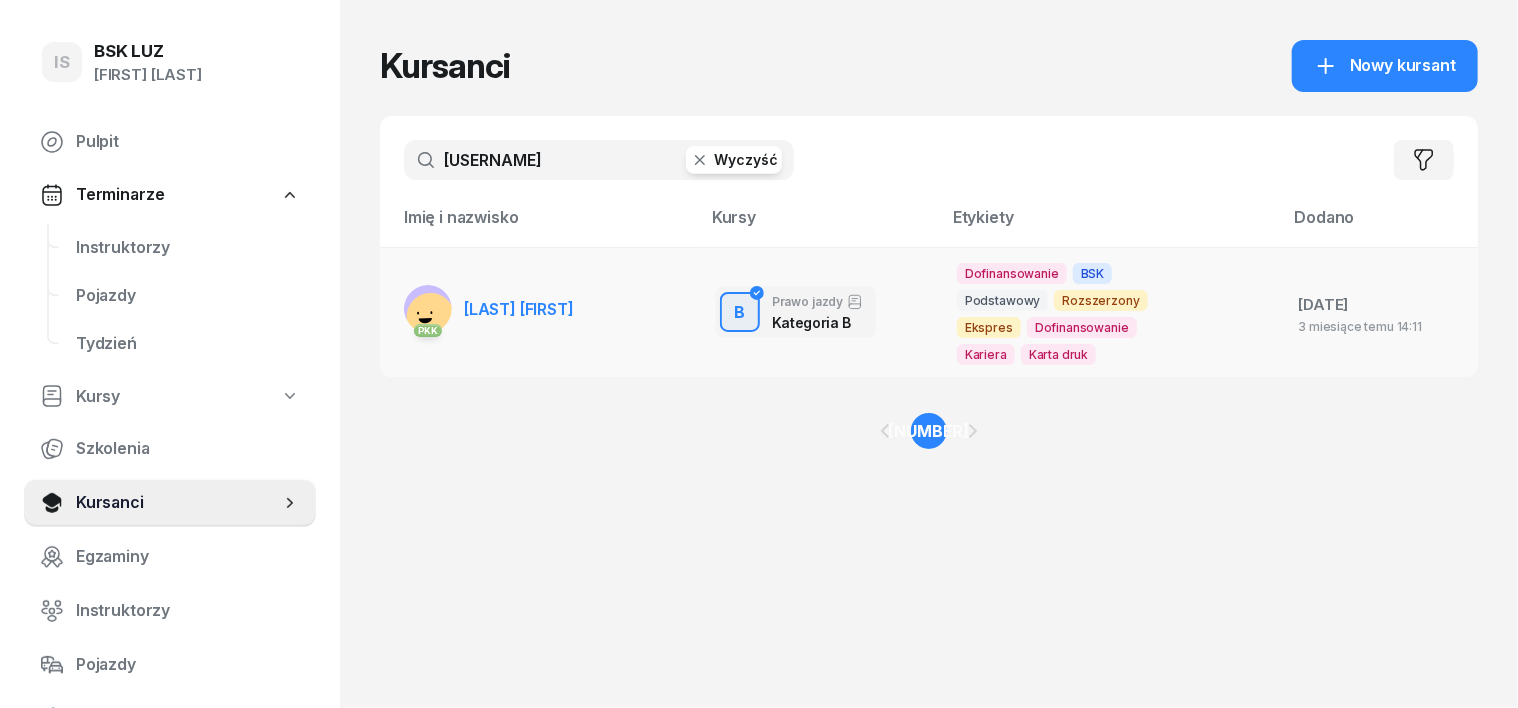 type on "[USERNAME]" 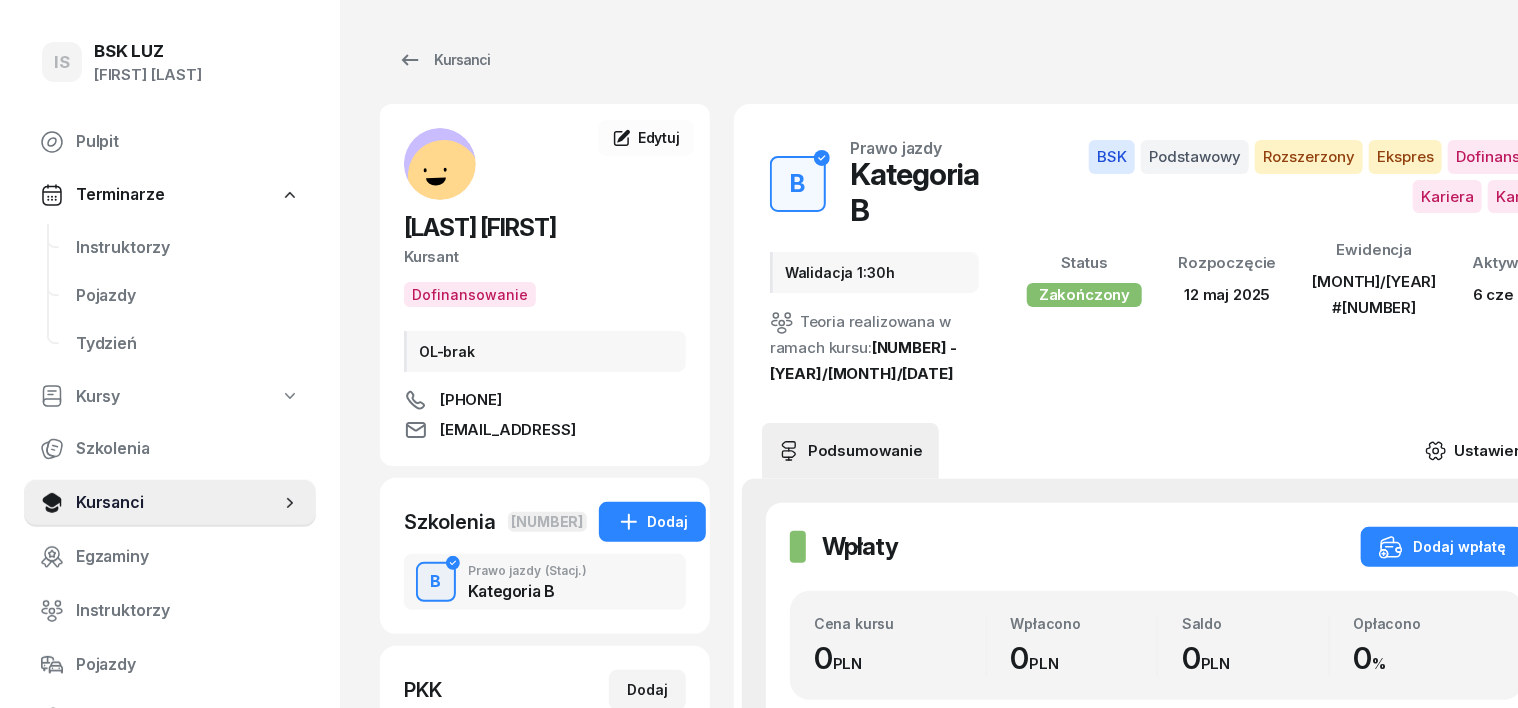 click 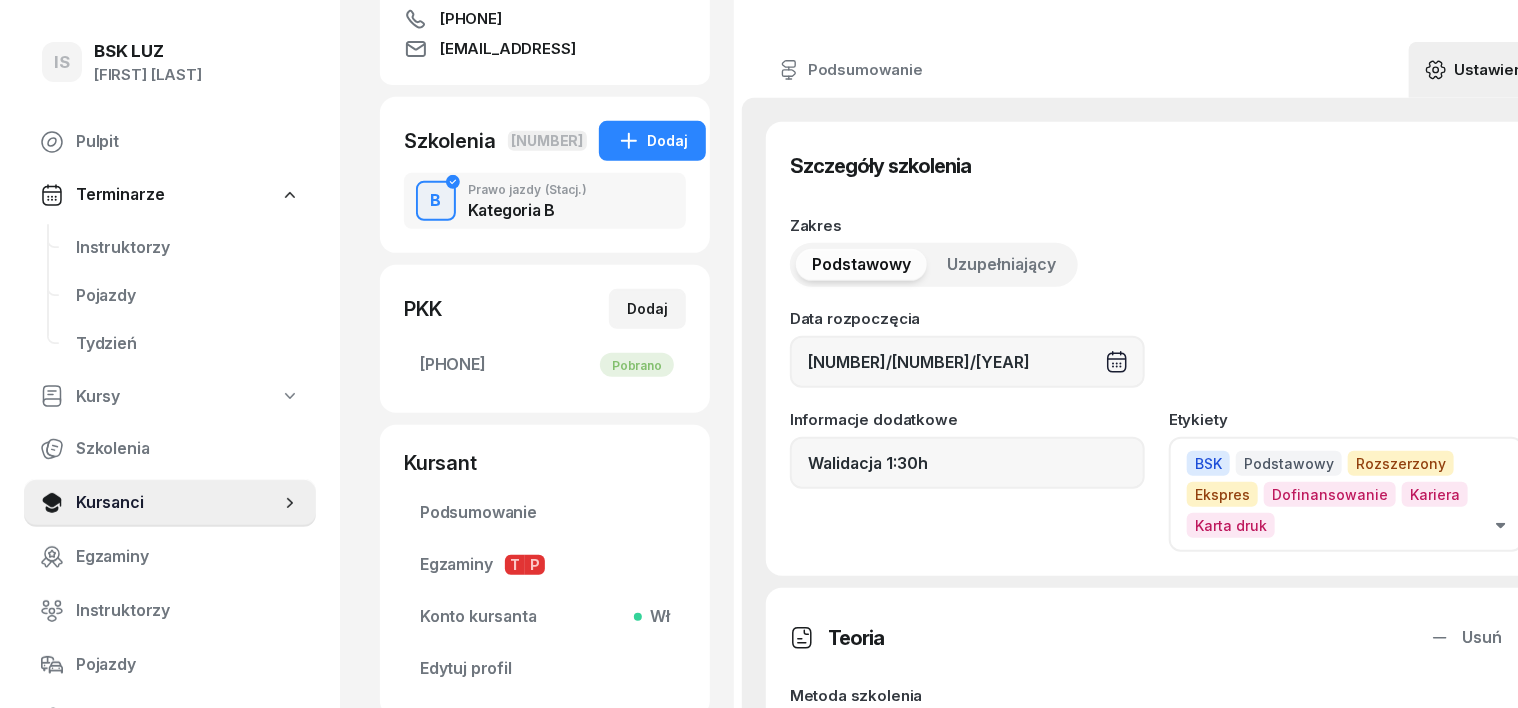 scroll, scrollTop: 500, scrollLeft: 0, axis: vertical 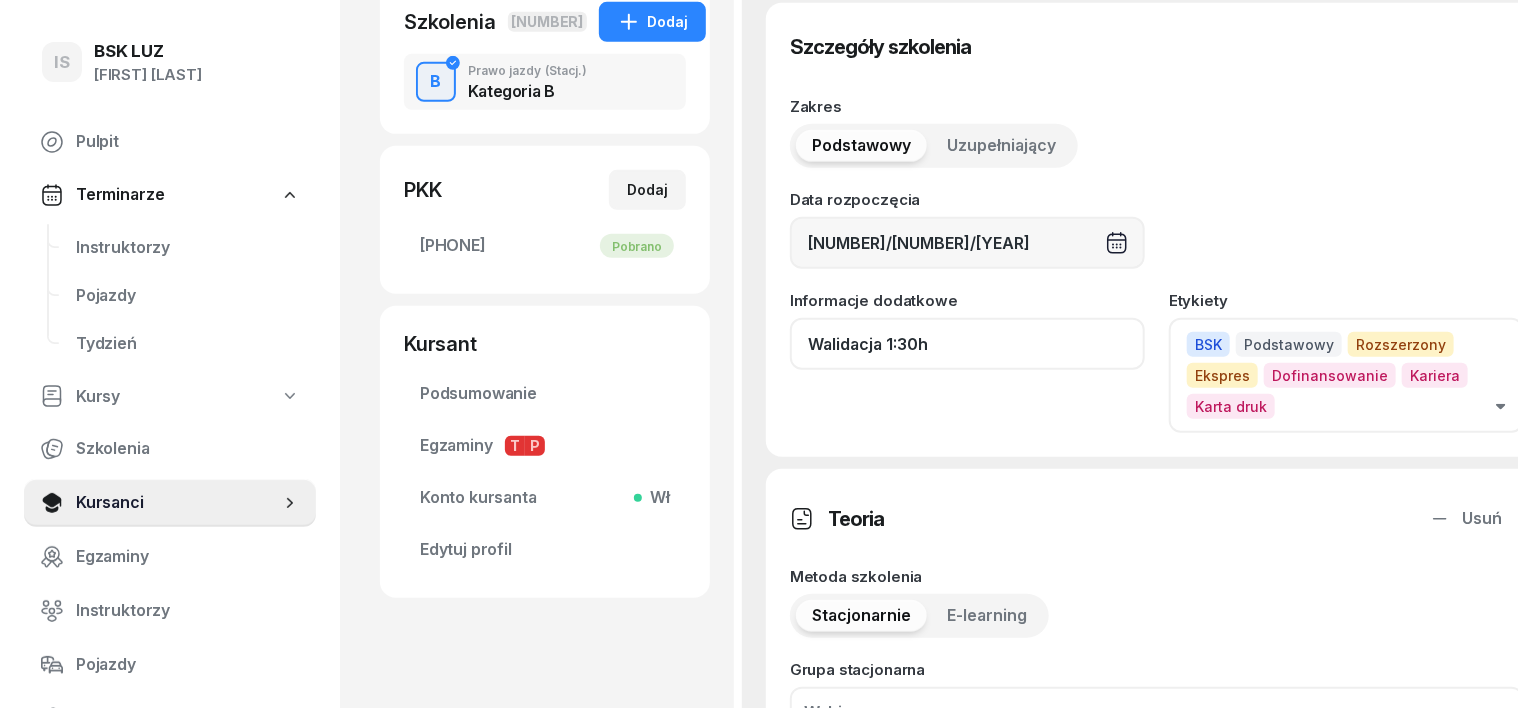 click on "Walidacja 1:30h" 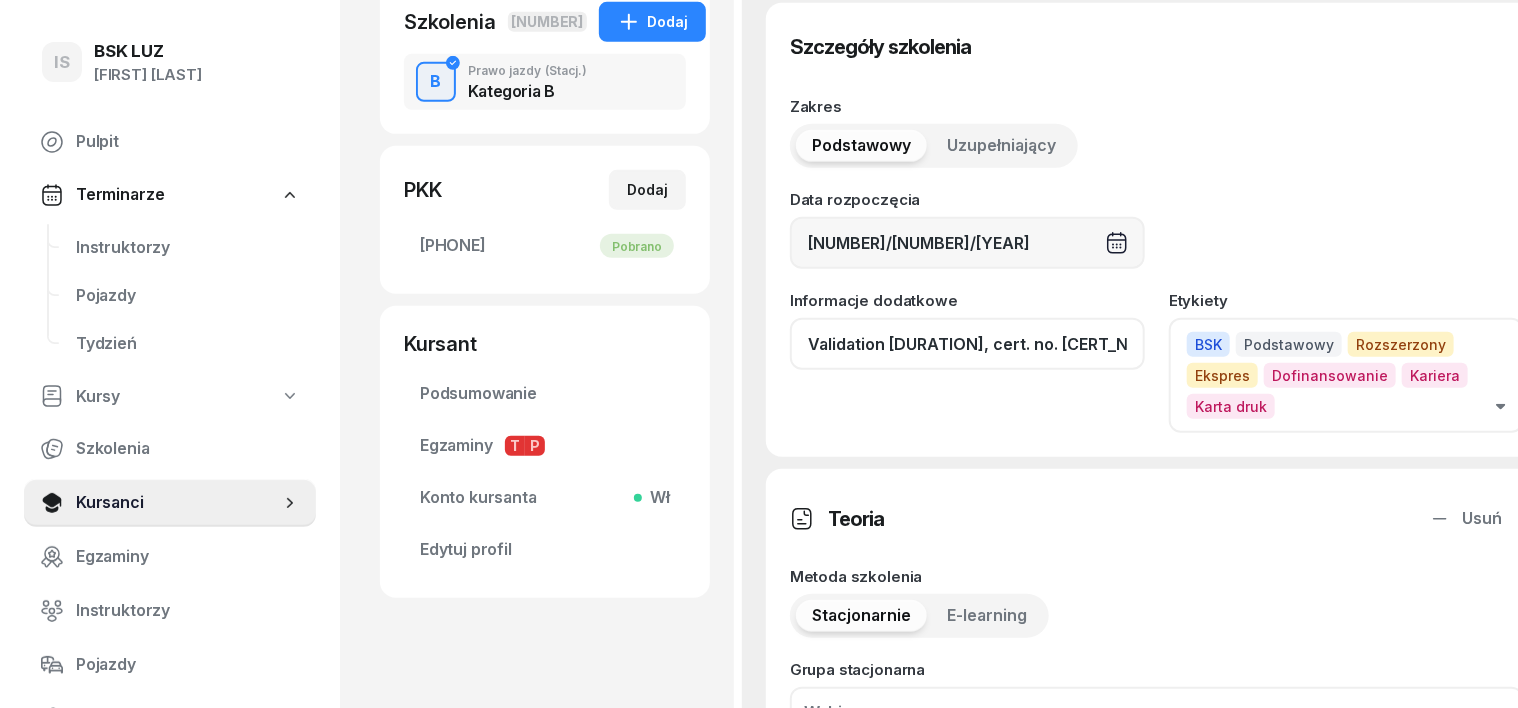 click on "Validation [DURATION], cert. no. [CERT_NUMBER]/[NUMBER]" 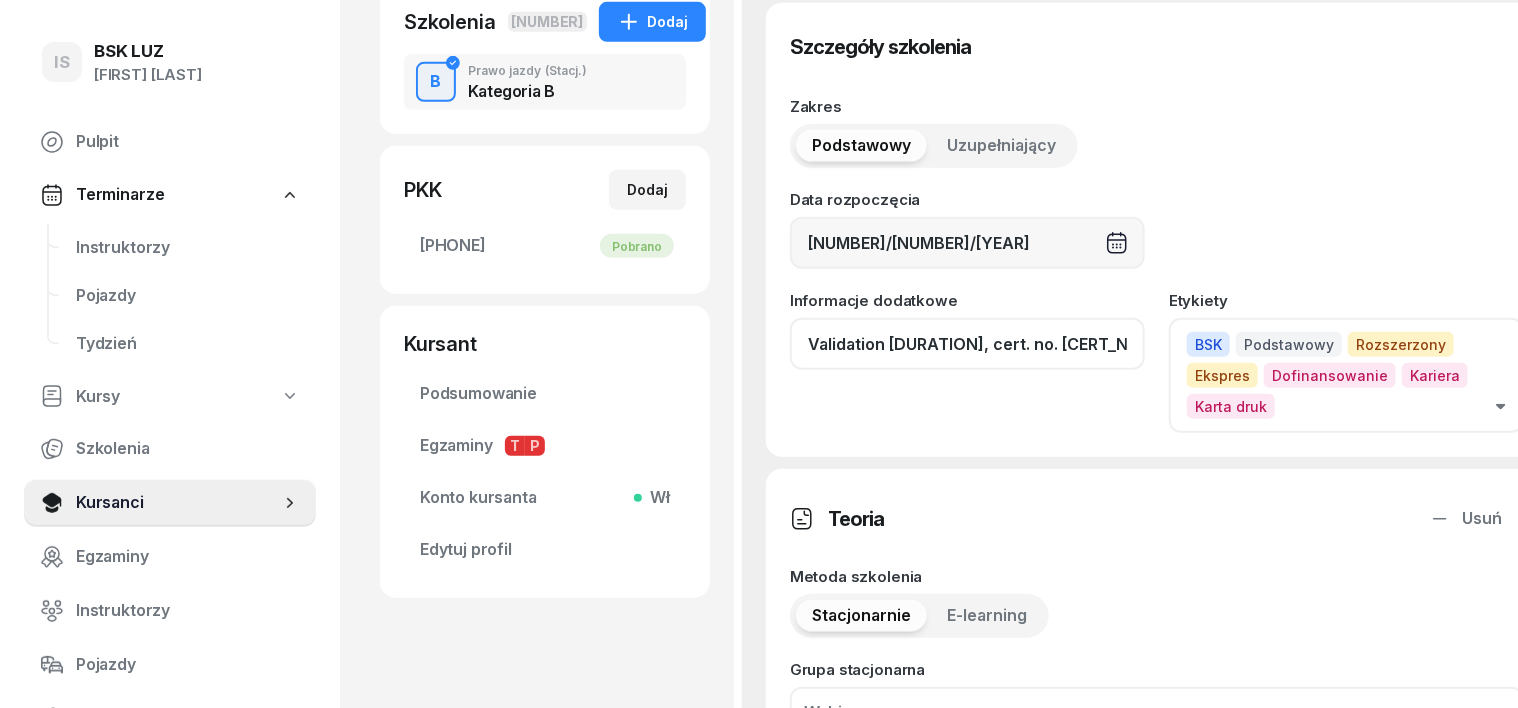 click on "Validation [DURATION], cert. no. [CERT_NUMBER]/[NUMBER]" 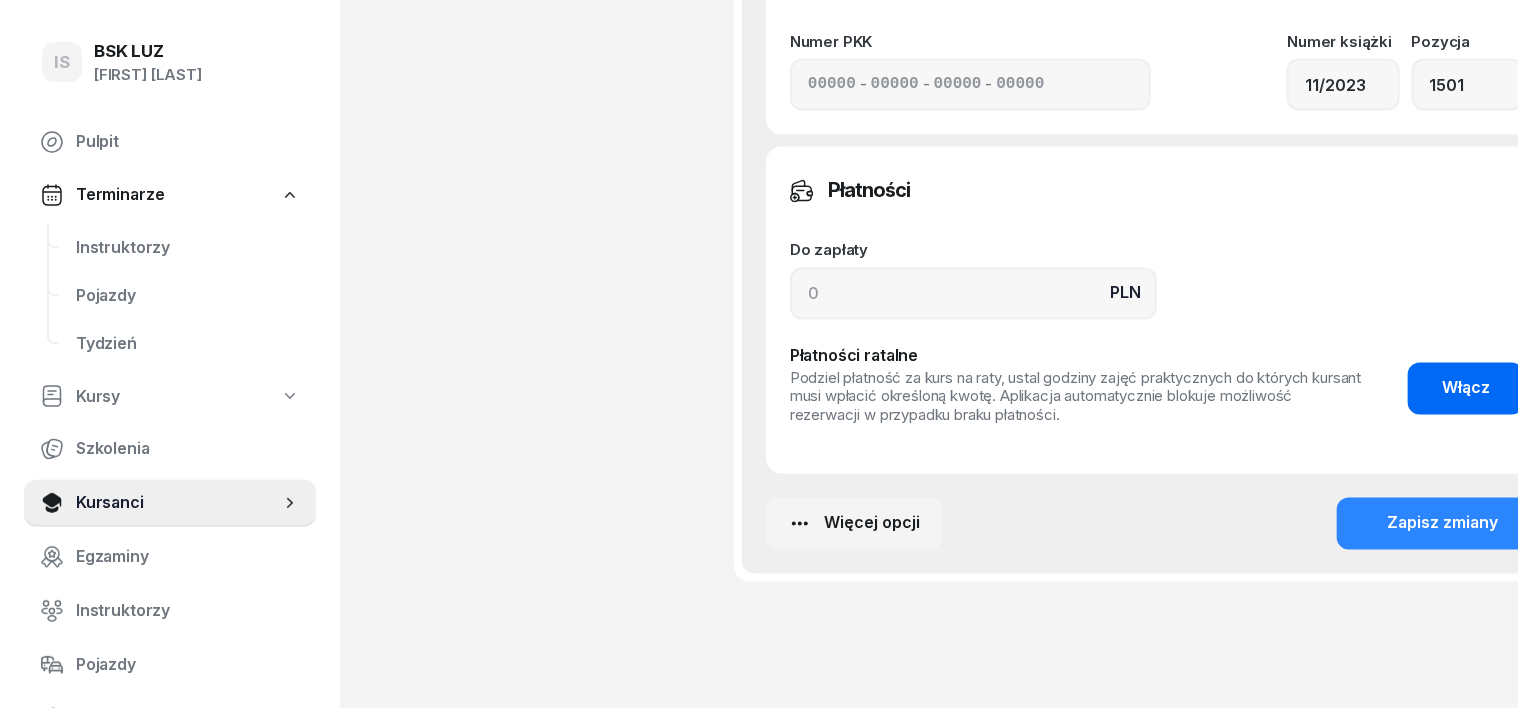 scroll, scrollTop: 1750, scrollLeft: 0, axis: vertical 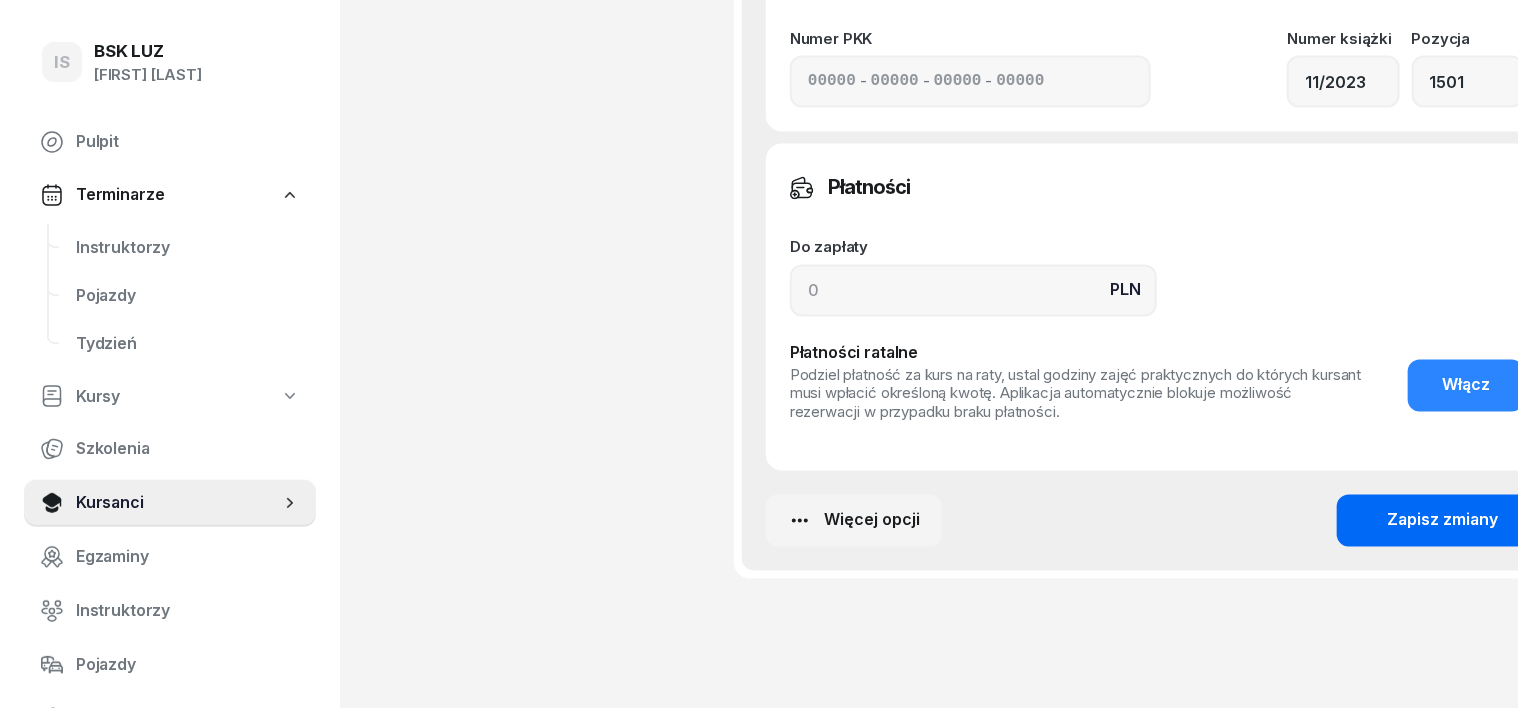 type on "Validation [DURATION], cert. no. [CERT_NUMBER]" 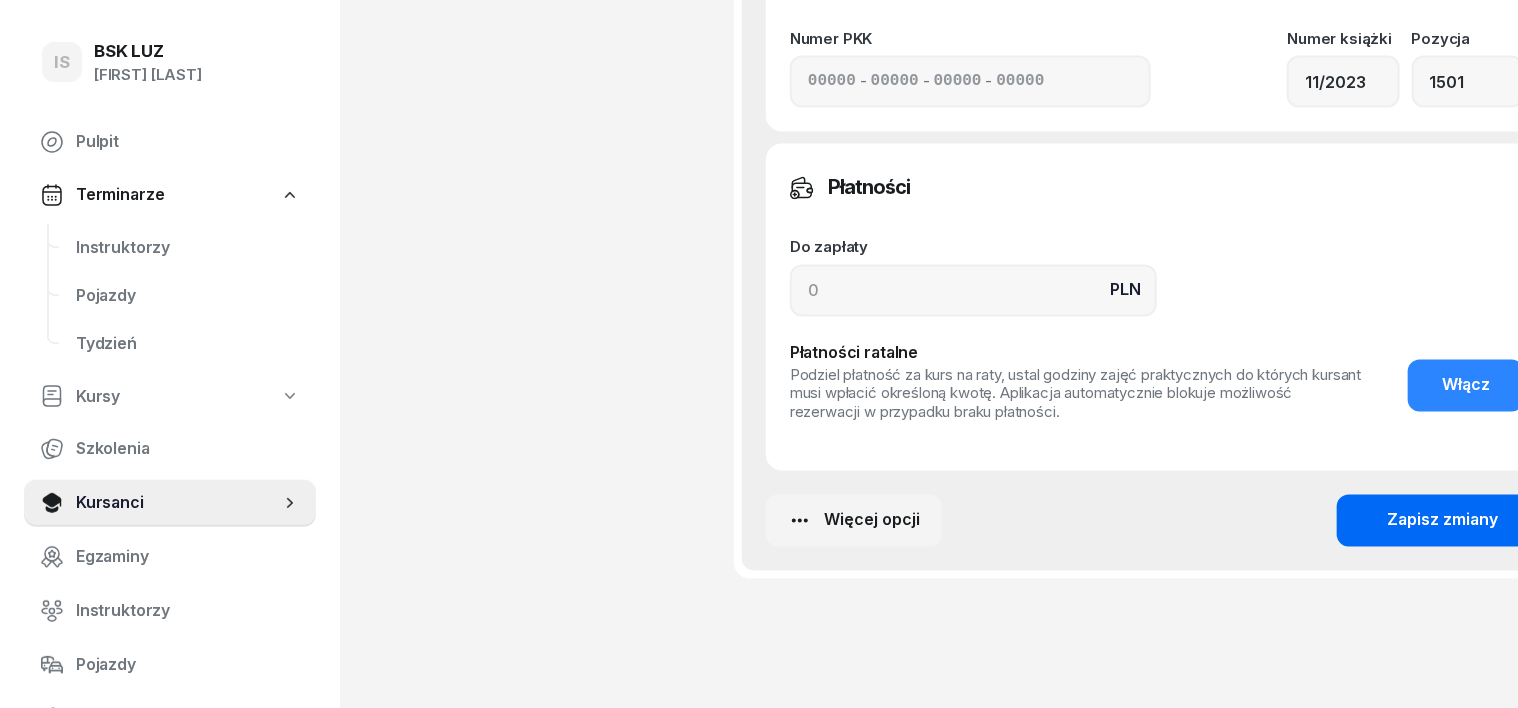 click on "Zapisz zmiany" at bounding box center [1442, 521] 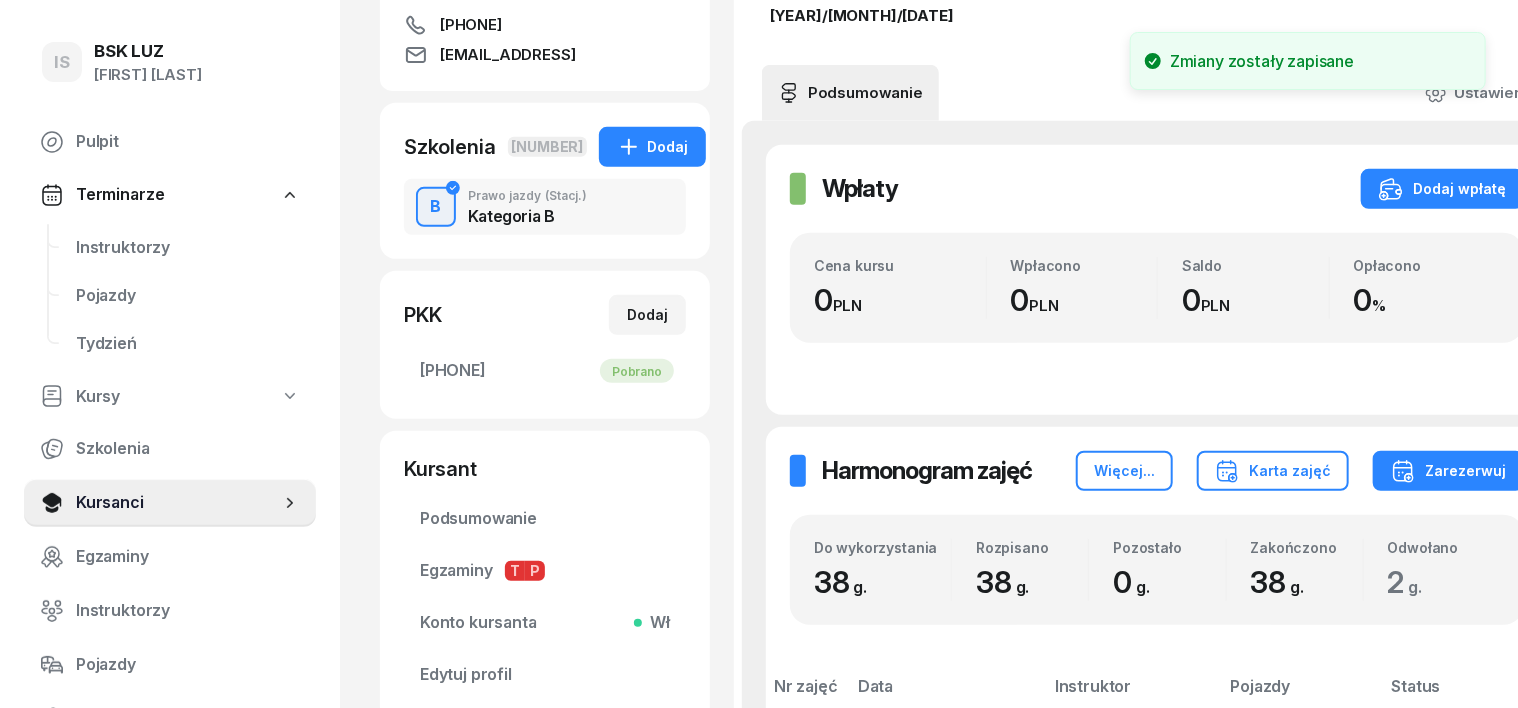 scroll, scrollTop: 0, scrollLeft: 0, axis: both 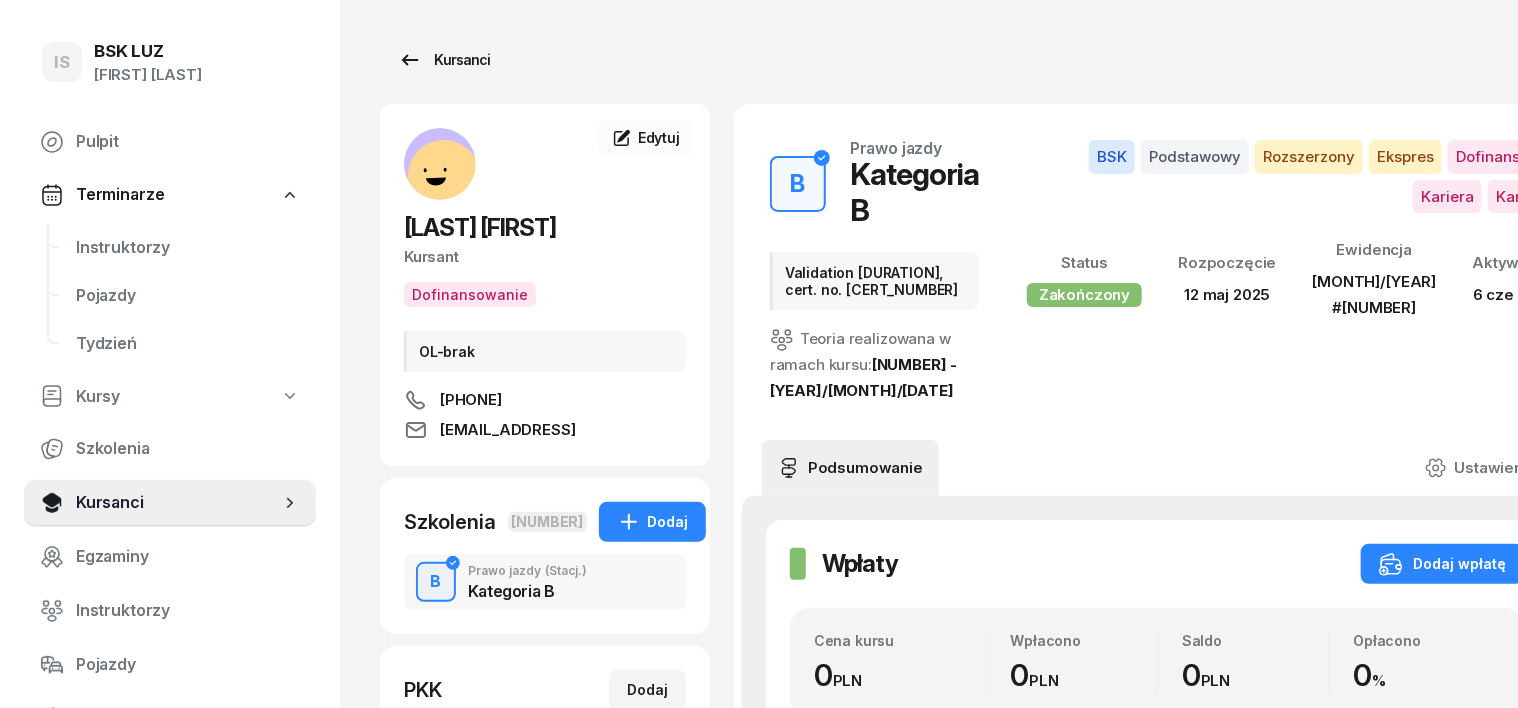 click on "Kursanci" at bounding box center [444, 60] 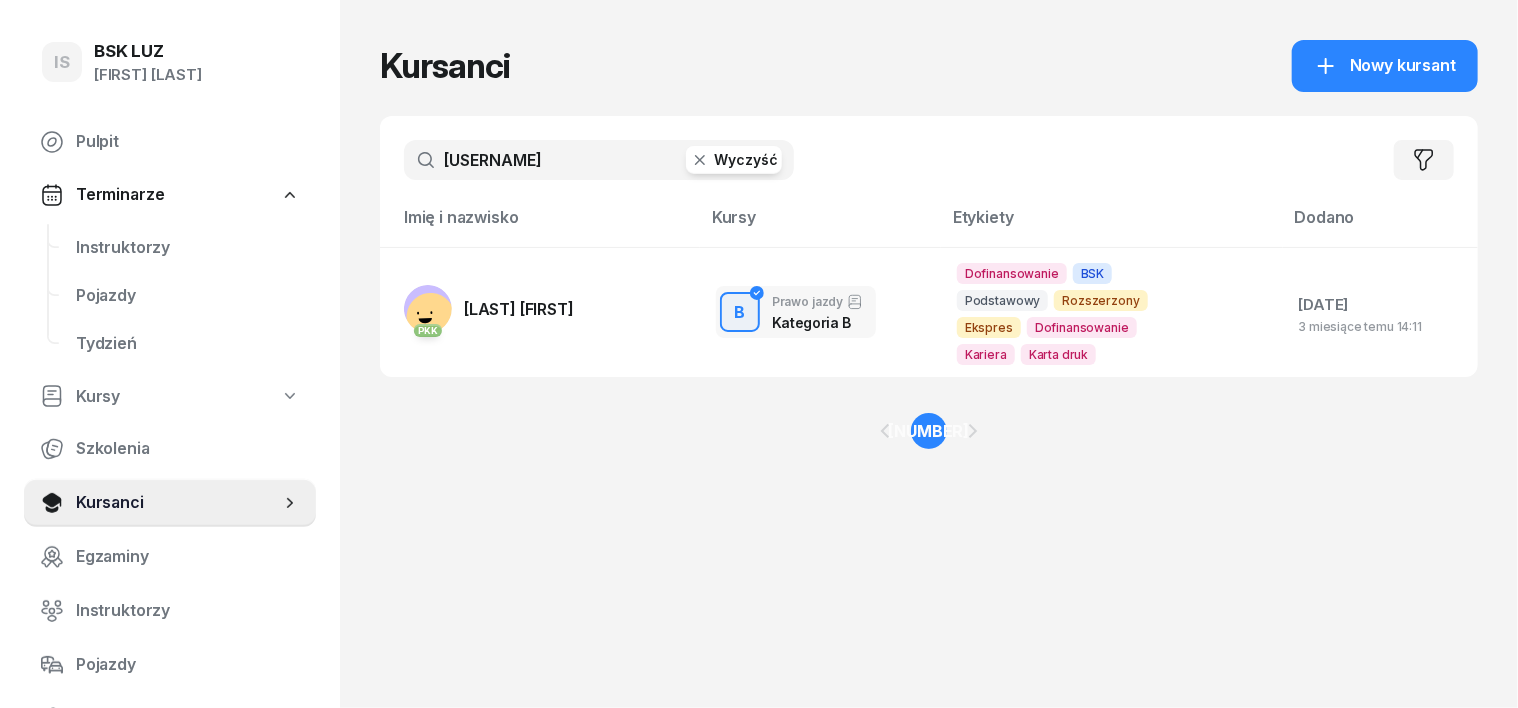 click 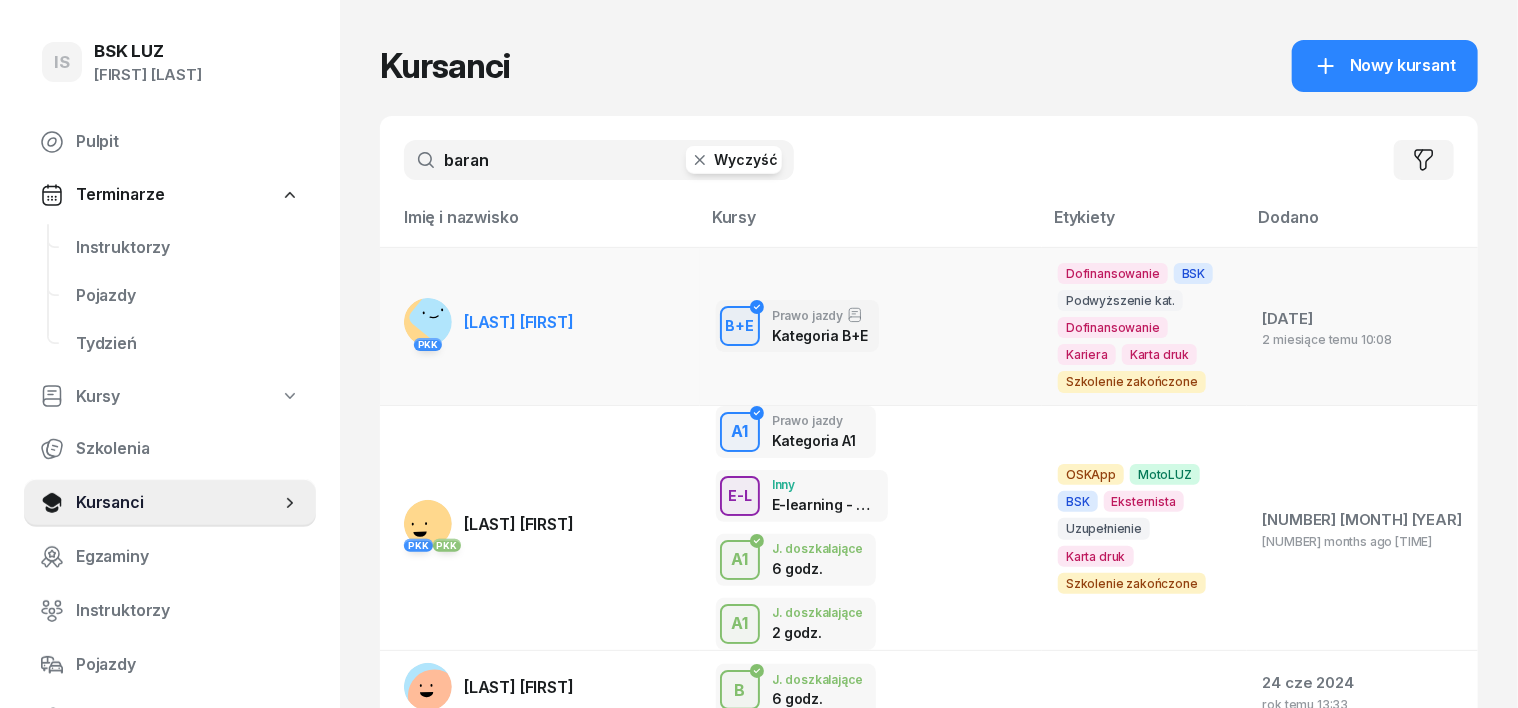 type on "baran" 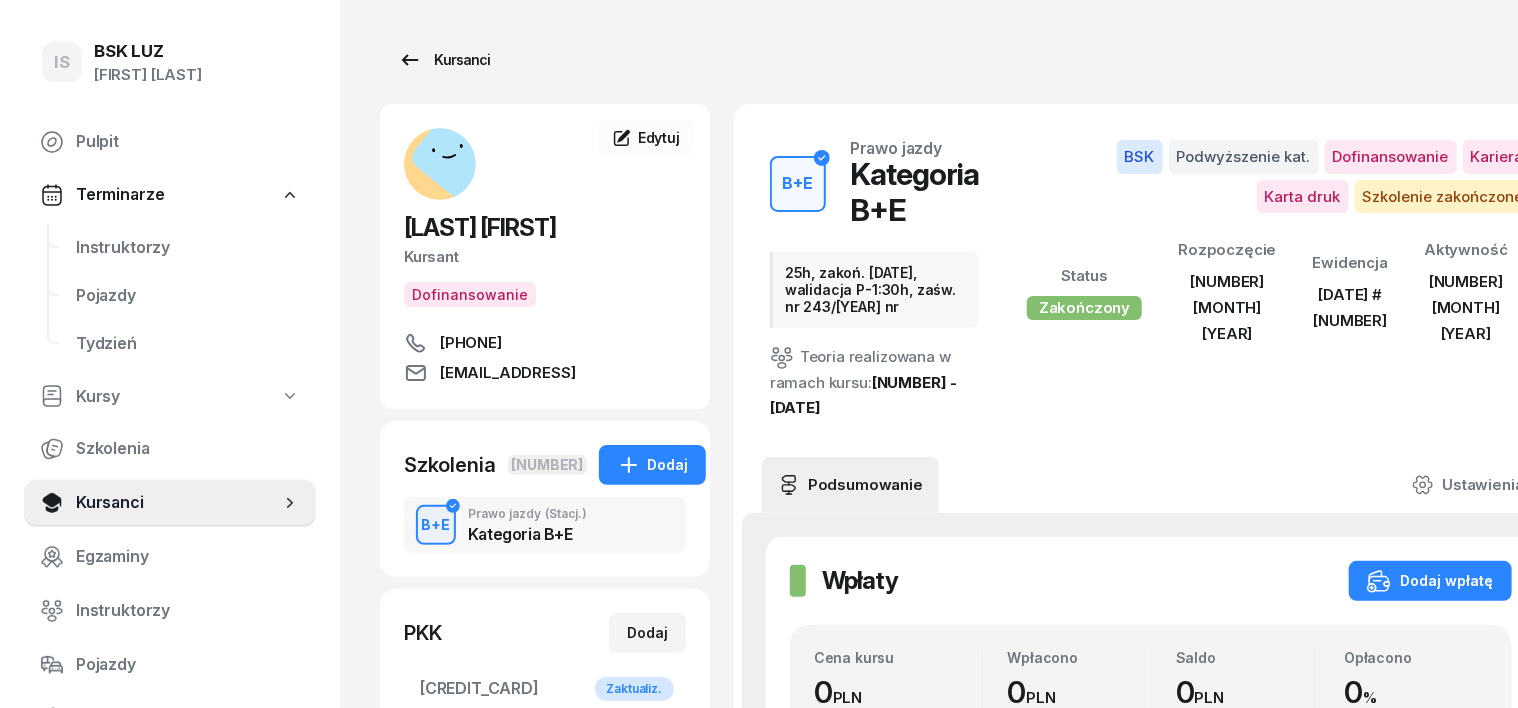 click on "Kursanci" at bounding box center [444, 60] 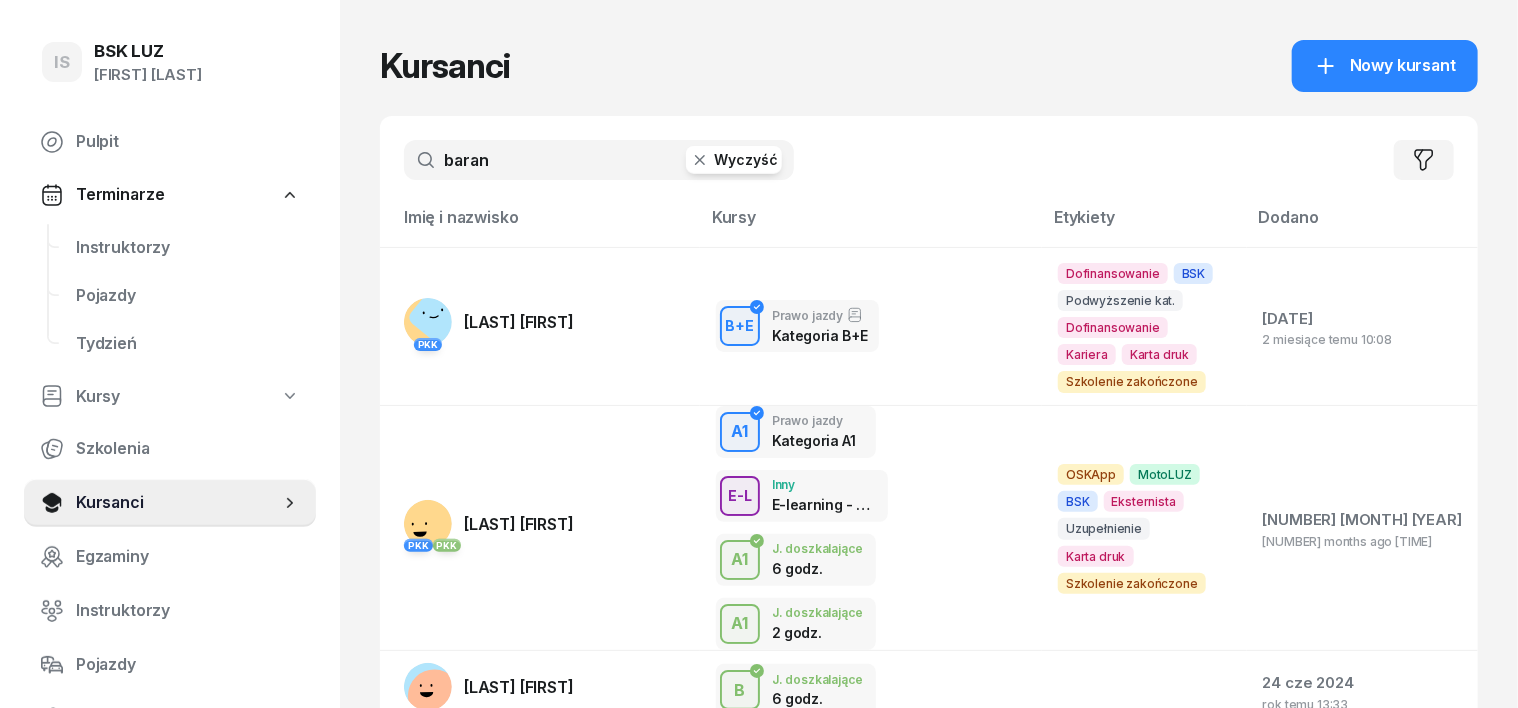 click on "[LAST] Wyczyść" at bounding box center [599, 160] 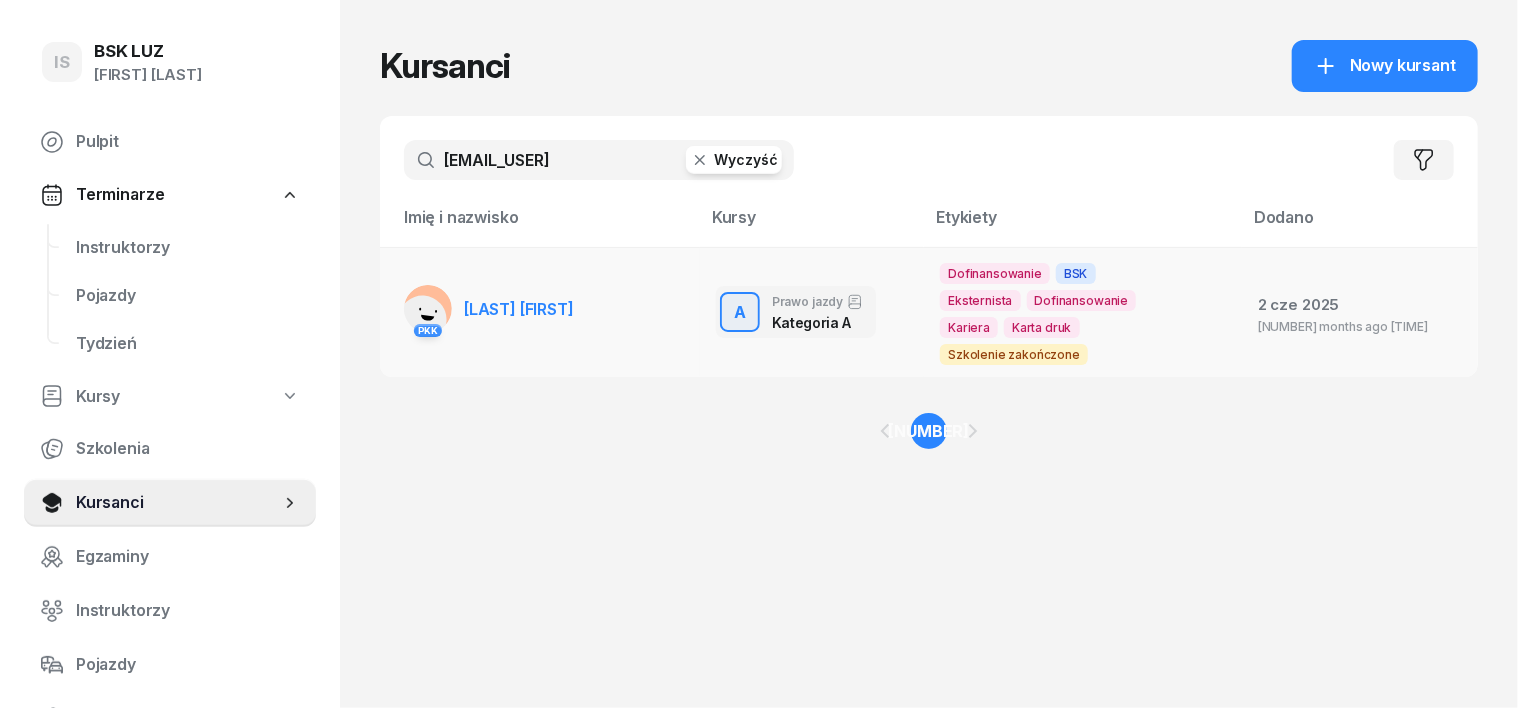 type on "[EMAIL_USER]" 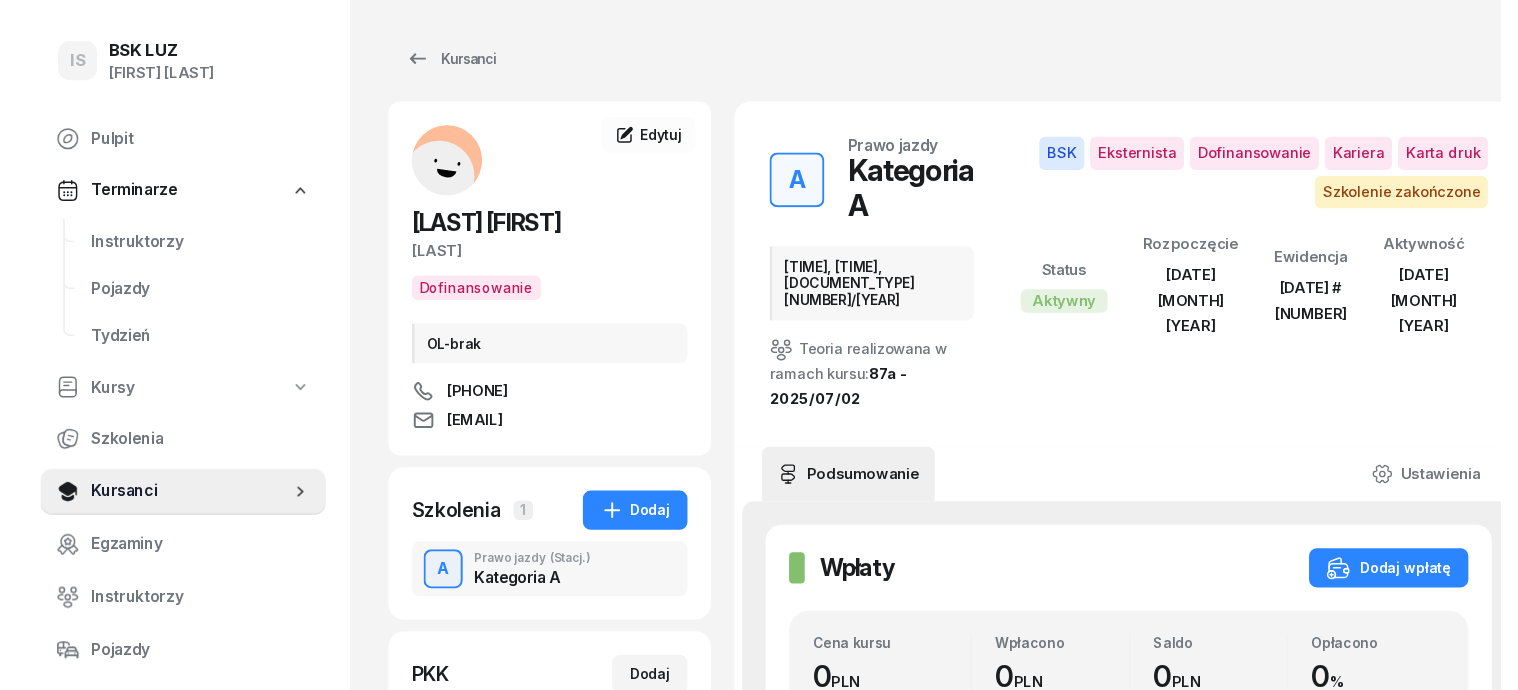 scroll, scrollTop: 0, scrollLeft: 0, axis: both 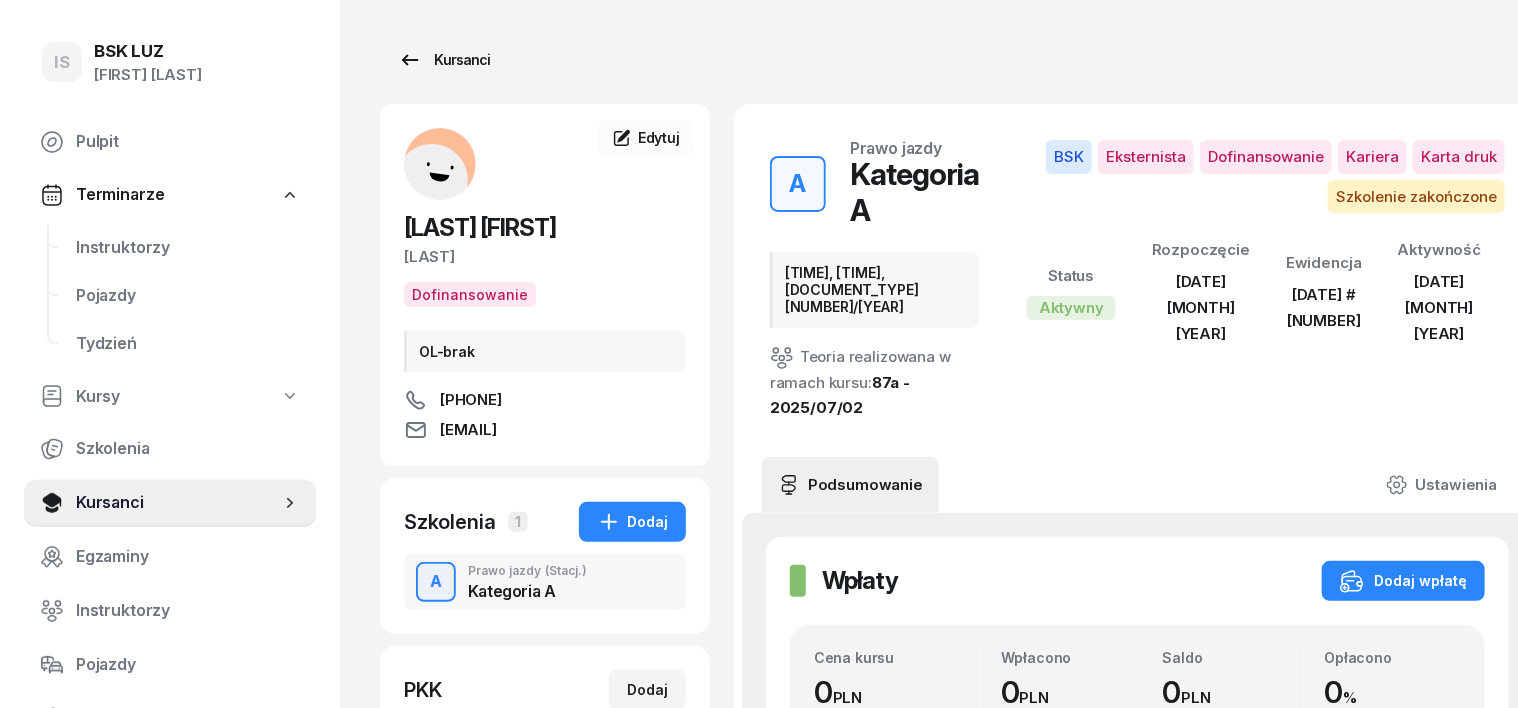 click on "Kursanci" at bounding box center (444, 60) 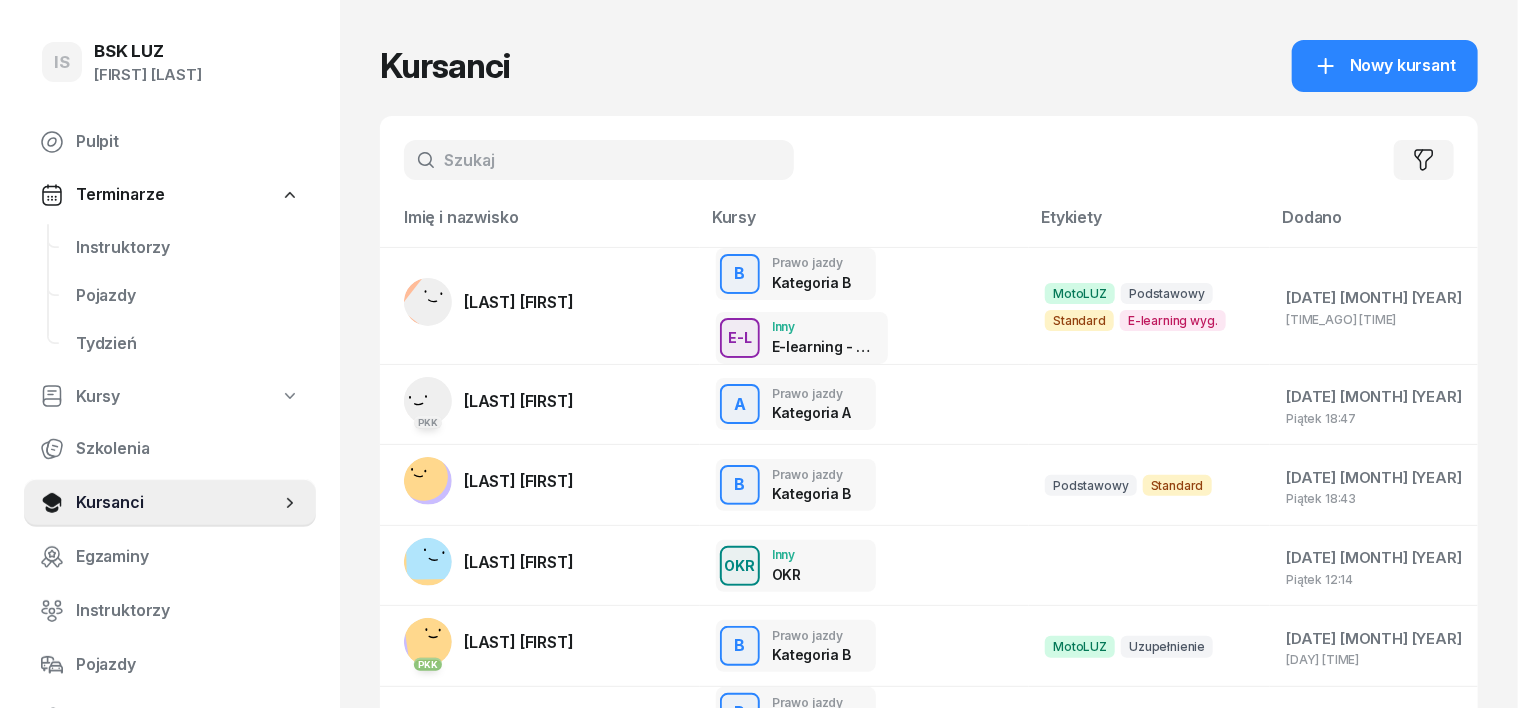 click at bounding box center (599, 160) 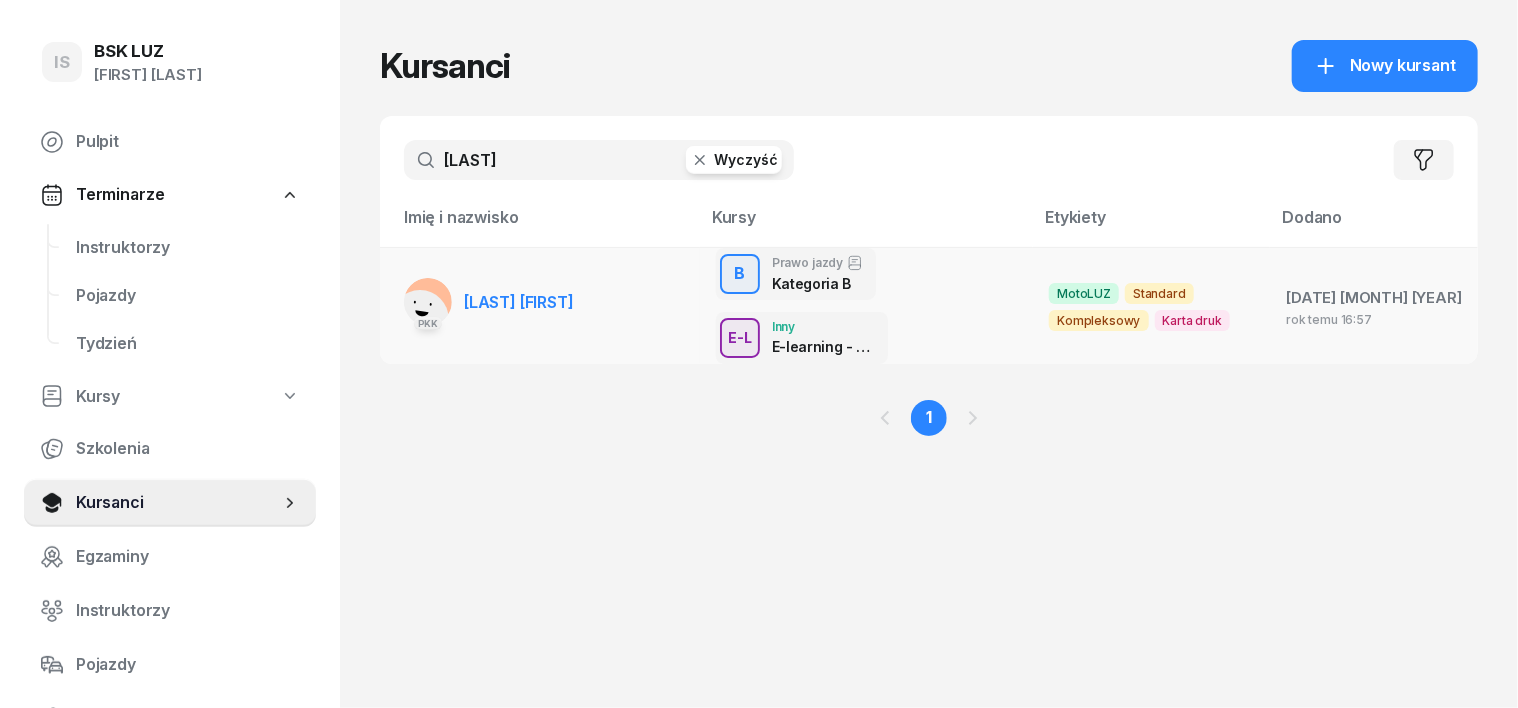 type on "iwanow" 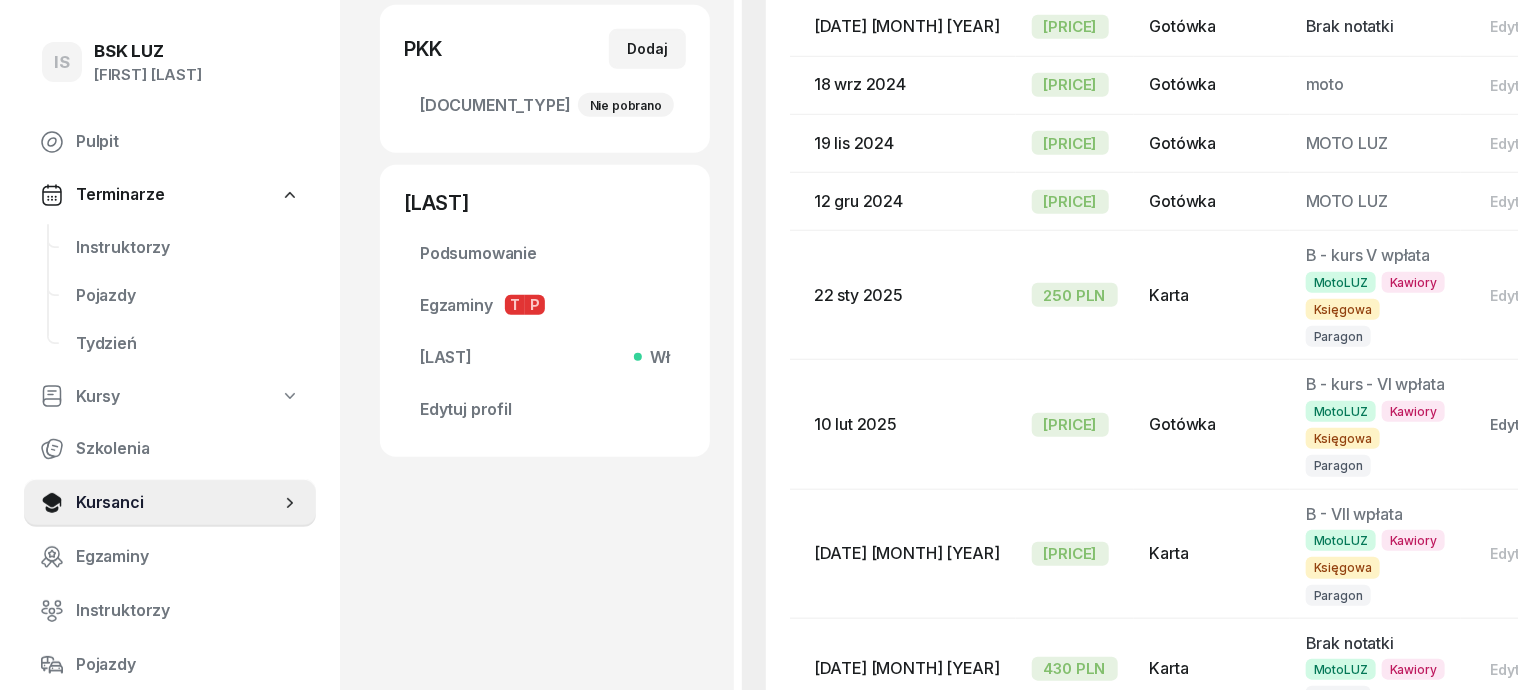 scroll, scrollTop: 750, scrollLeft: 0, axis: vertical 